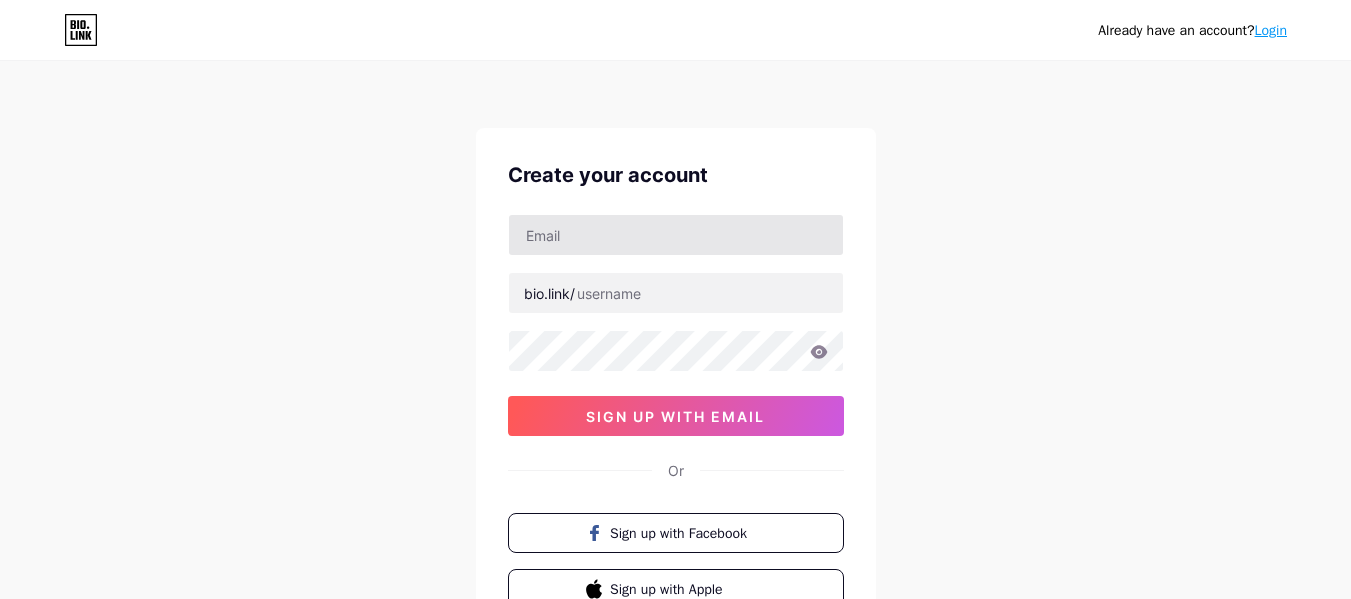 scroll, scrollTop: 0, scrollLeft: 0, axis: both 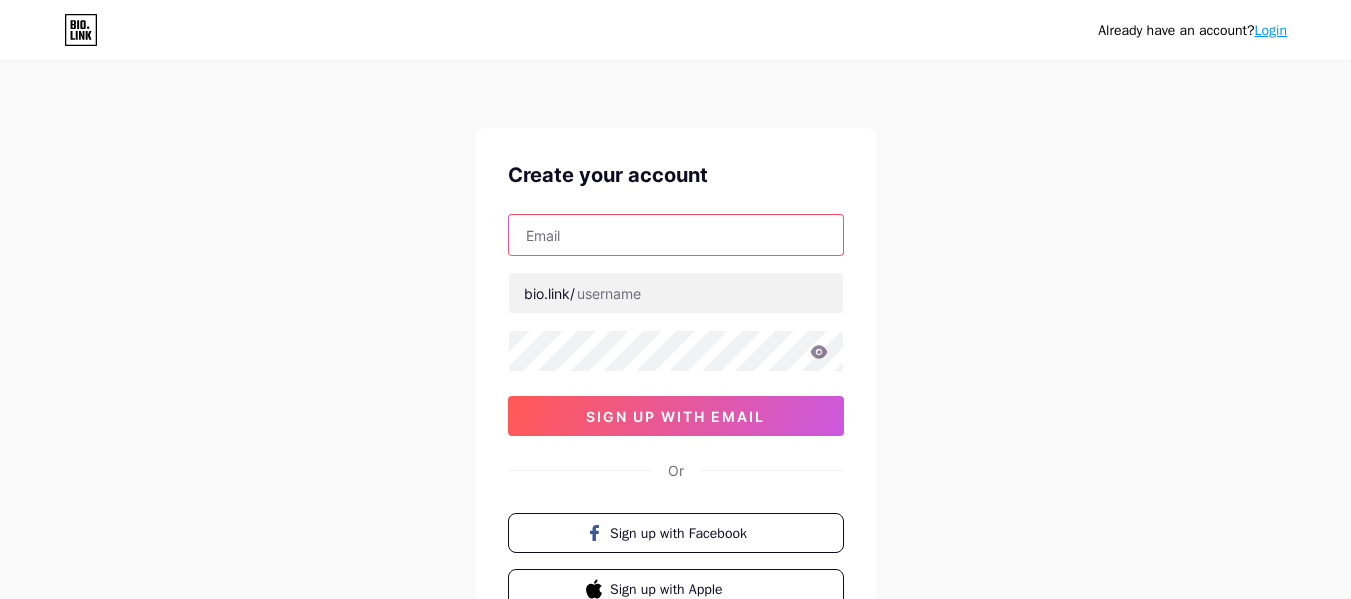 click at bounding box center [676, 235] 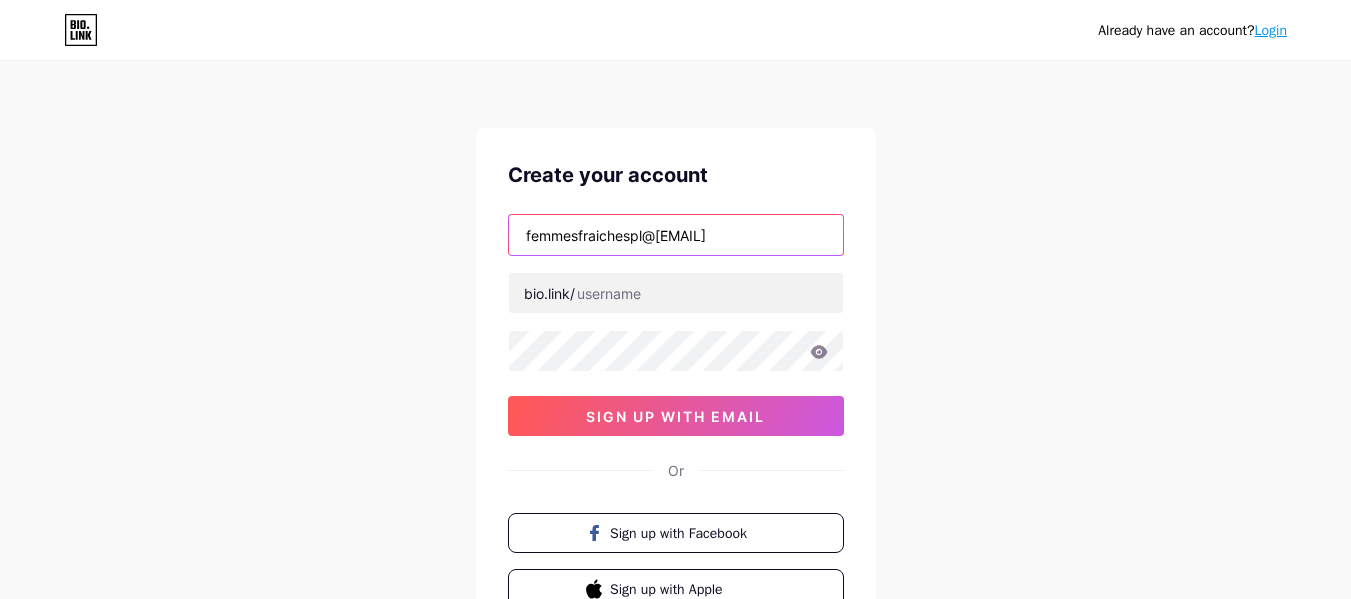 click on "femmesfraichespl@[EMAIL]" at bounding box center (676, 235) 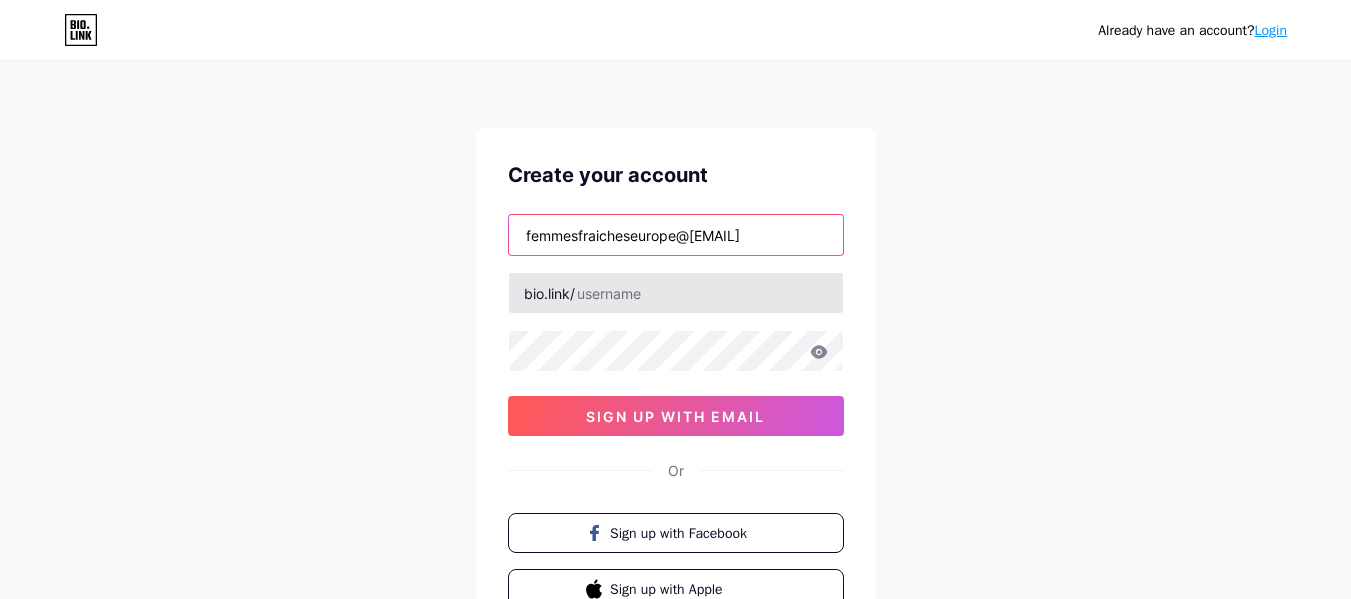 type on "femmesfraicheseurope@[EMAIL]" 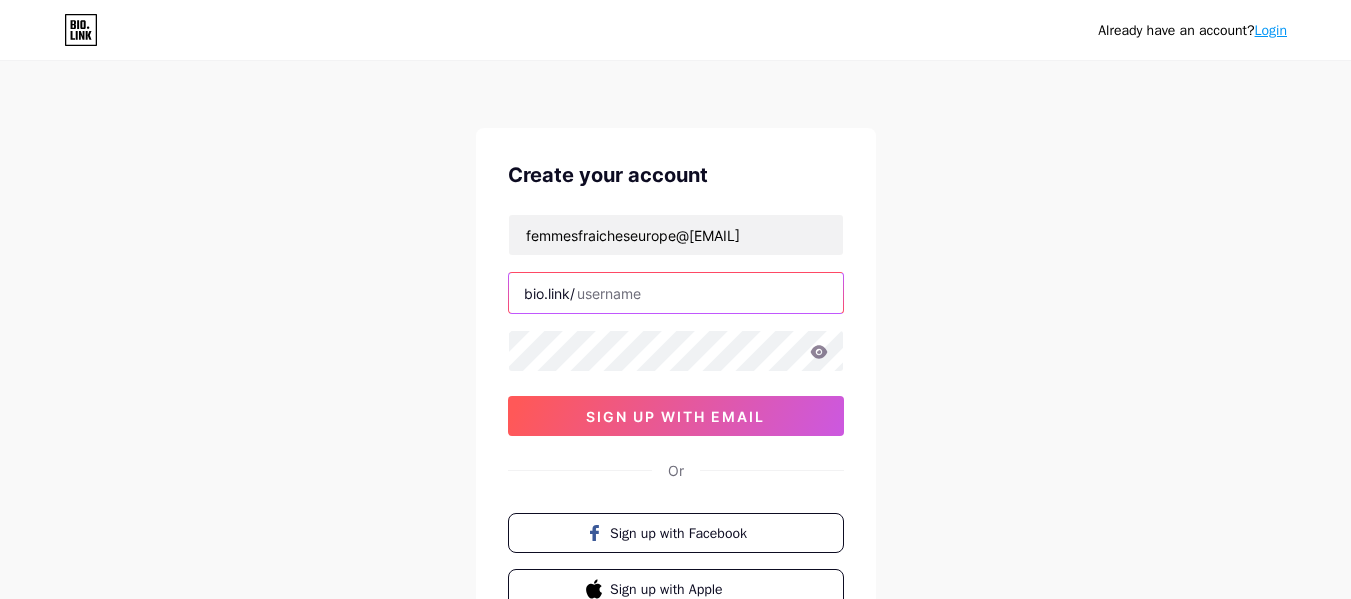 click at bounding box center (676, 293) 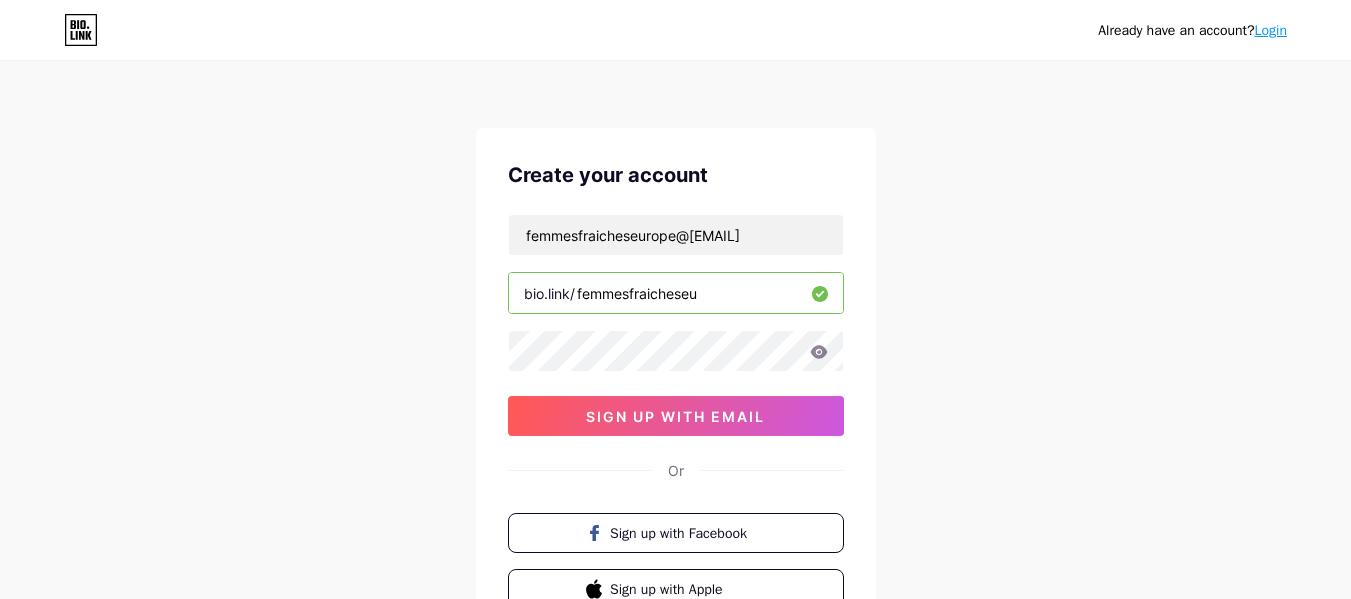 type on "femmesfraicheseu" 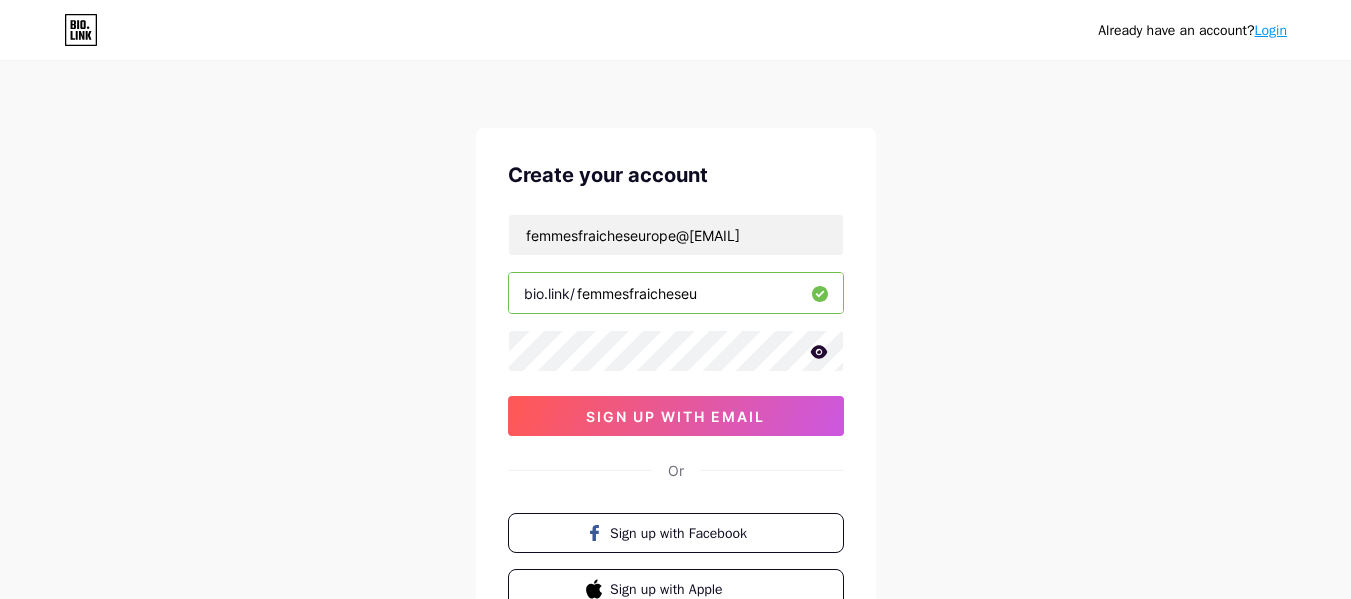 click 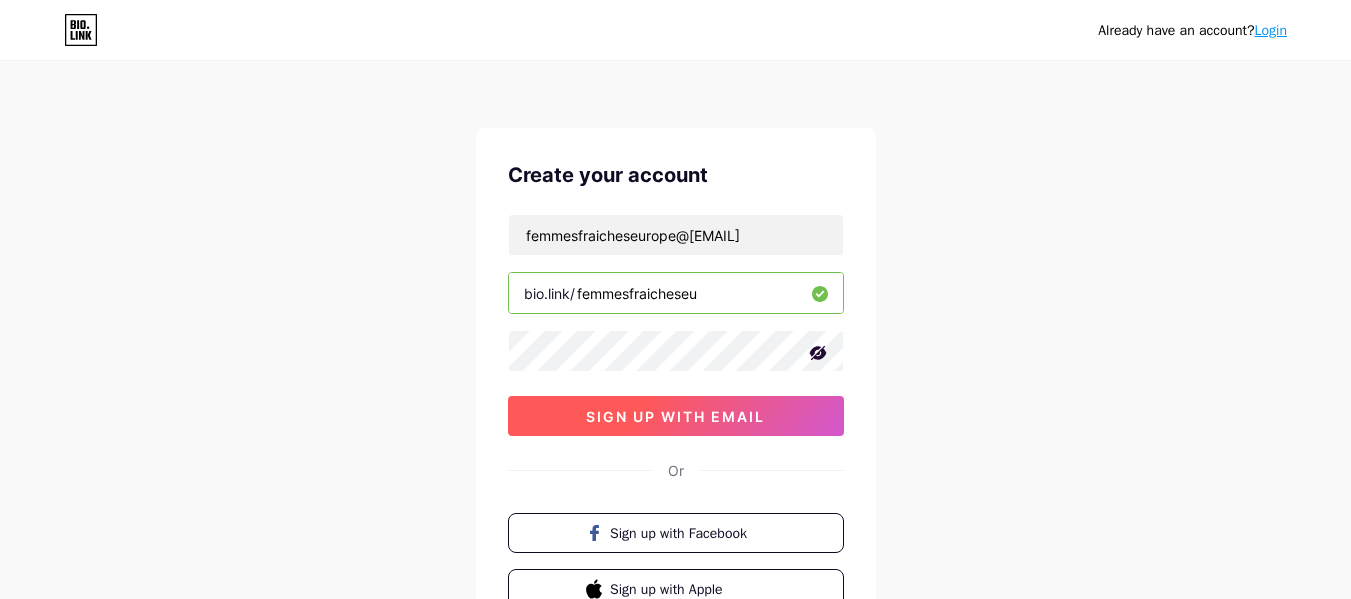 click on "sign up with email" at bounding box center [675, 416] 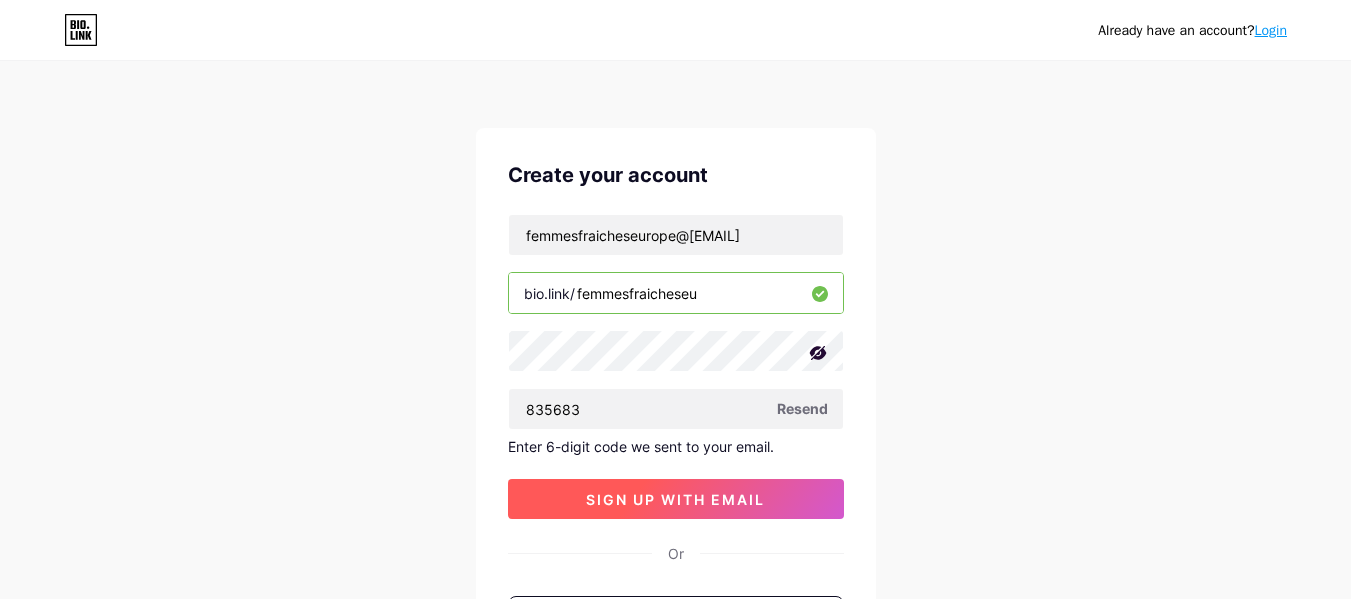 type on "835683" 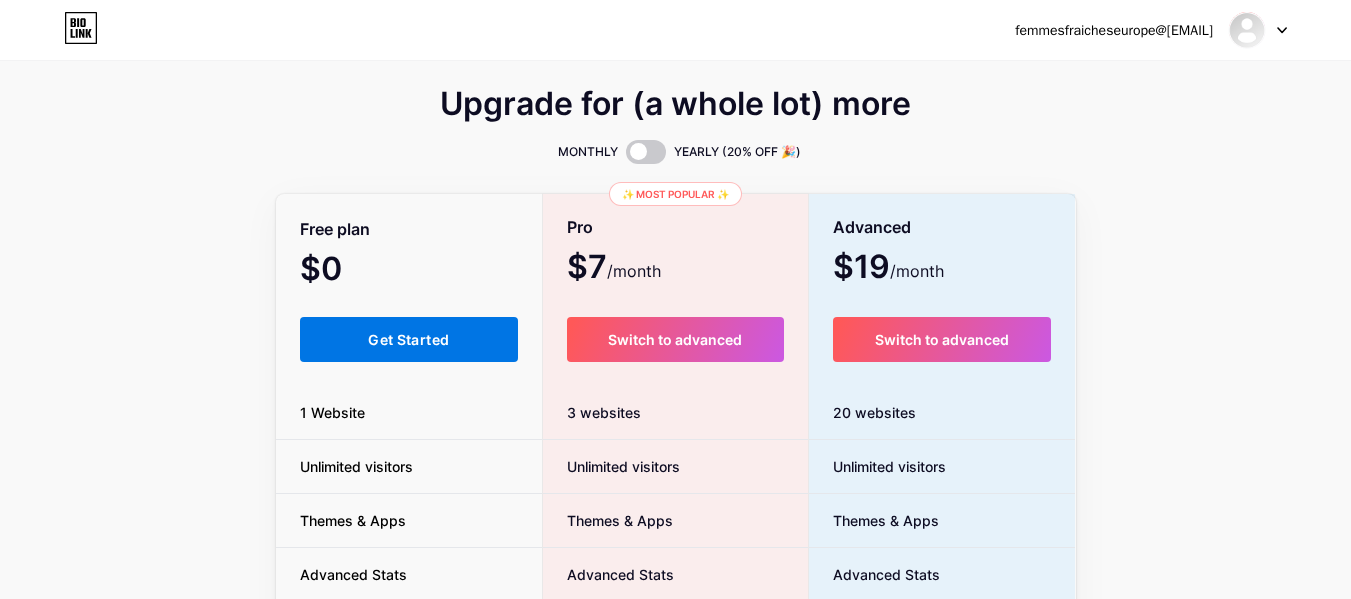 click on "Get Started" at bounding box center [409, 339] 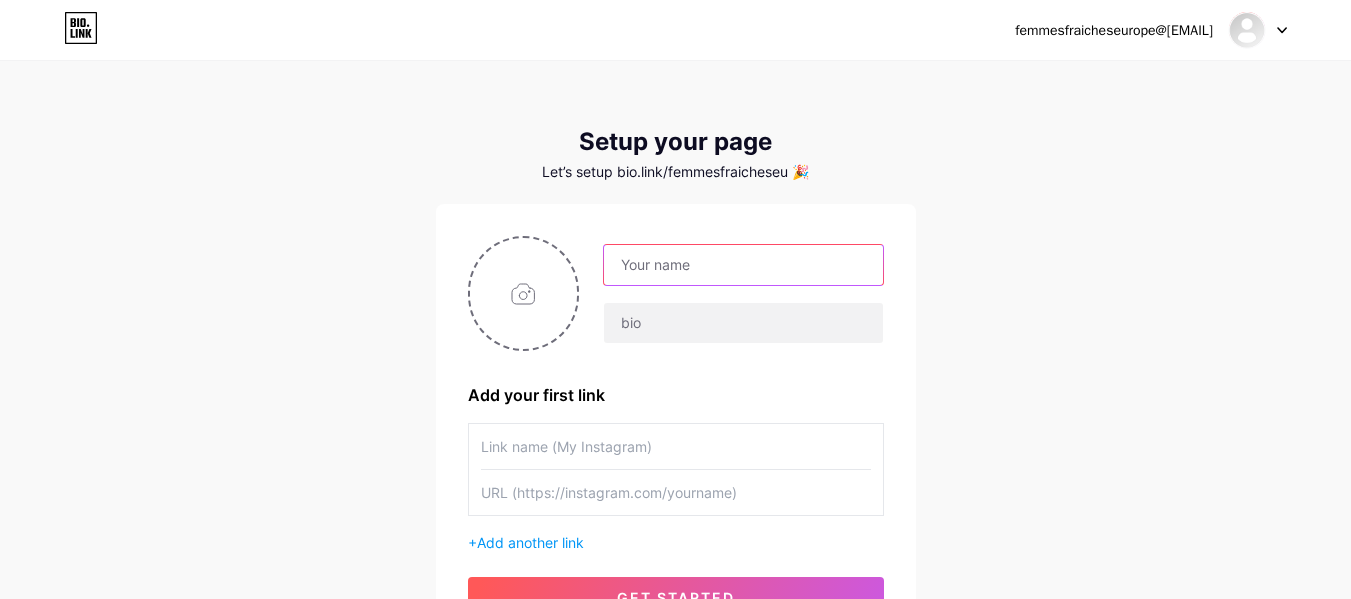 click at bounding box center (743, 265) 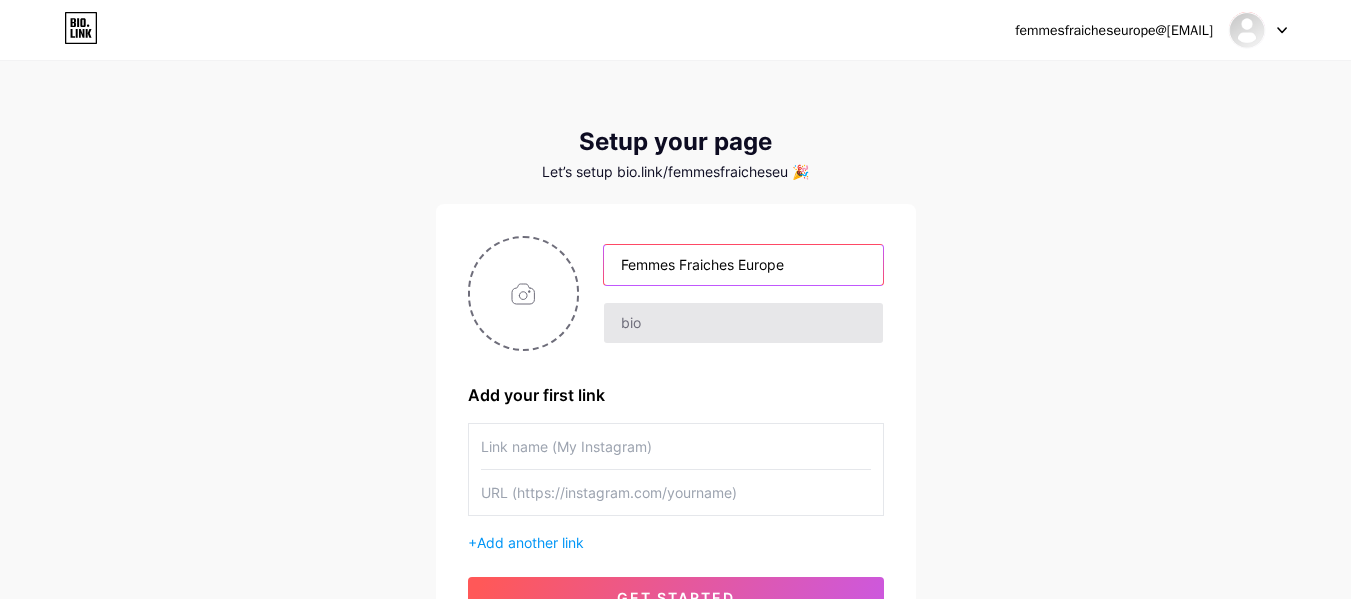 type on "Femmes Fraiches Europe" 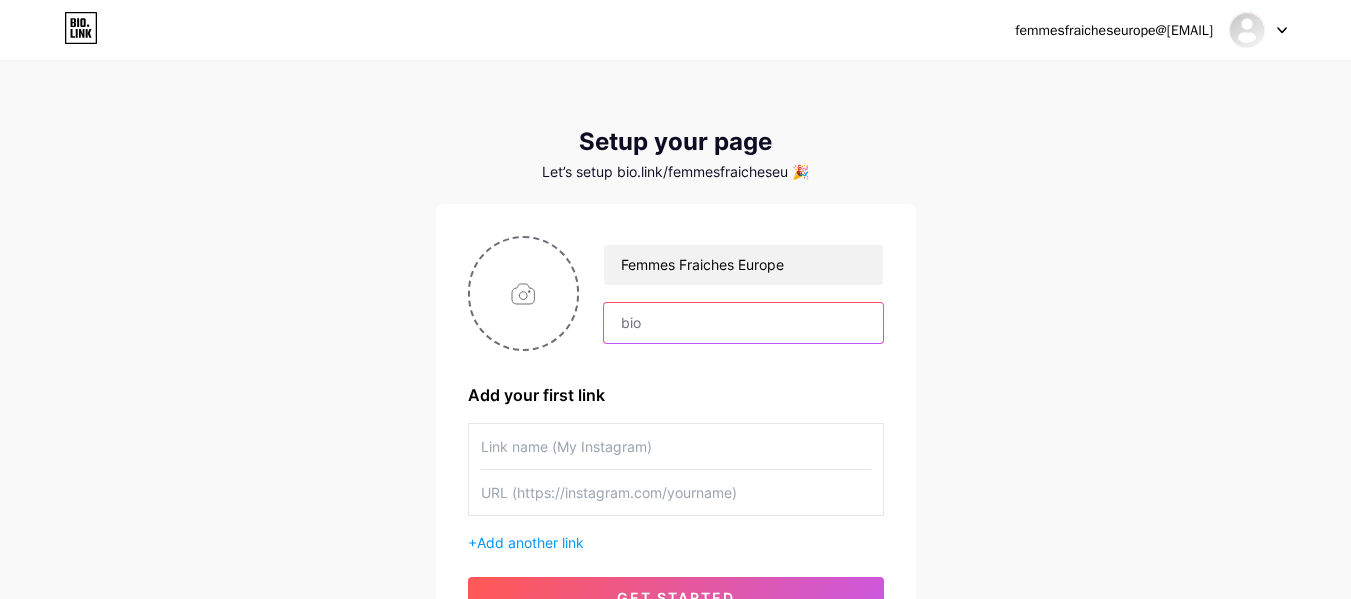 click at bounding box center [743, 323] 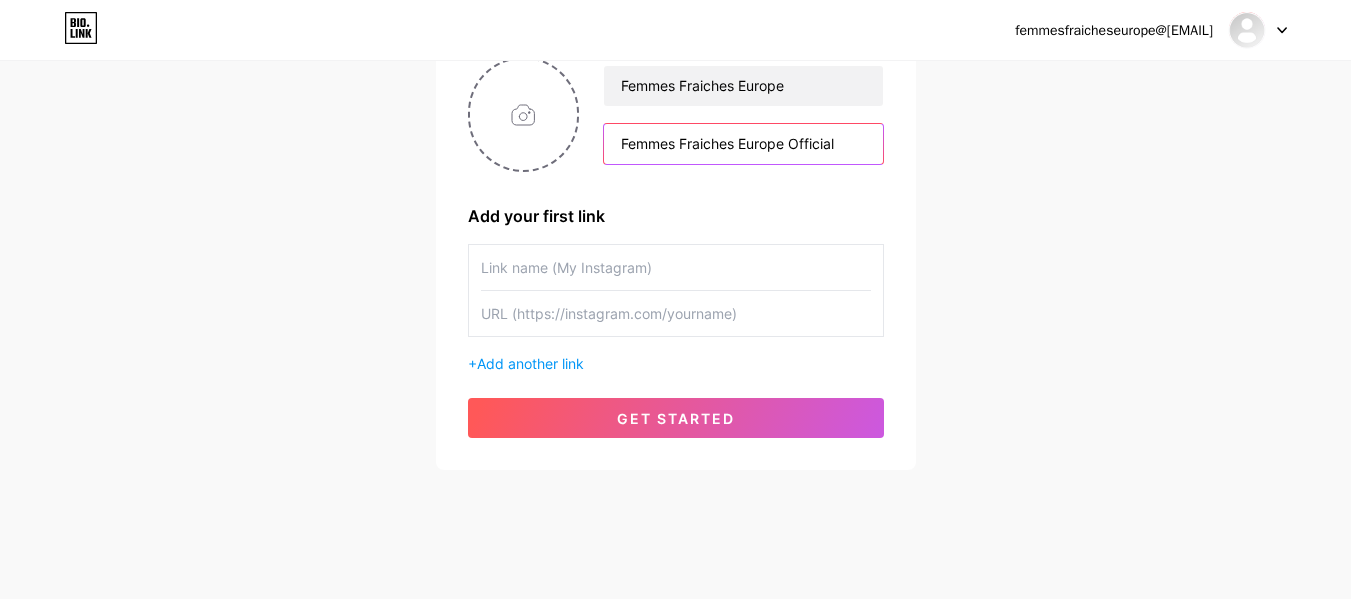 scroll, scrollTop: 183, scrollLeft: 0, axis: vertical 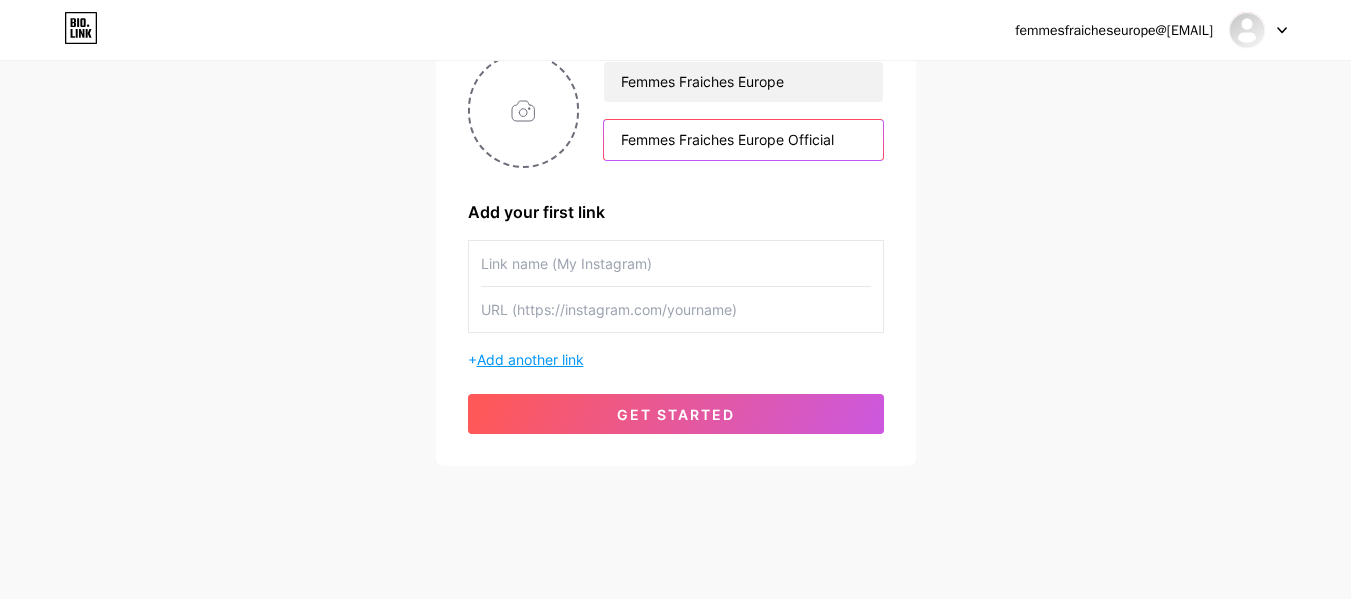 type on "Femmes Fraiches Europe Official" 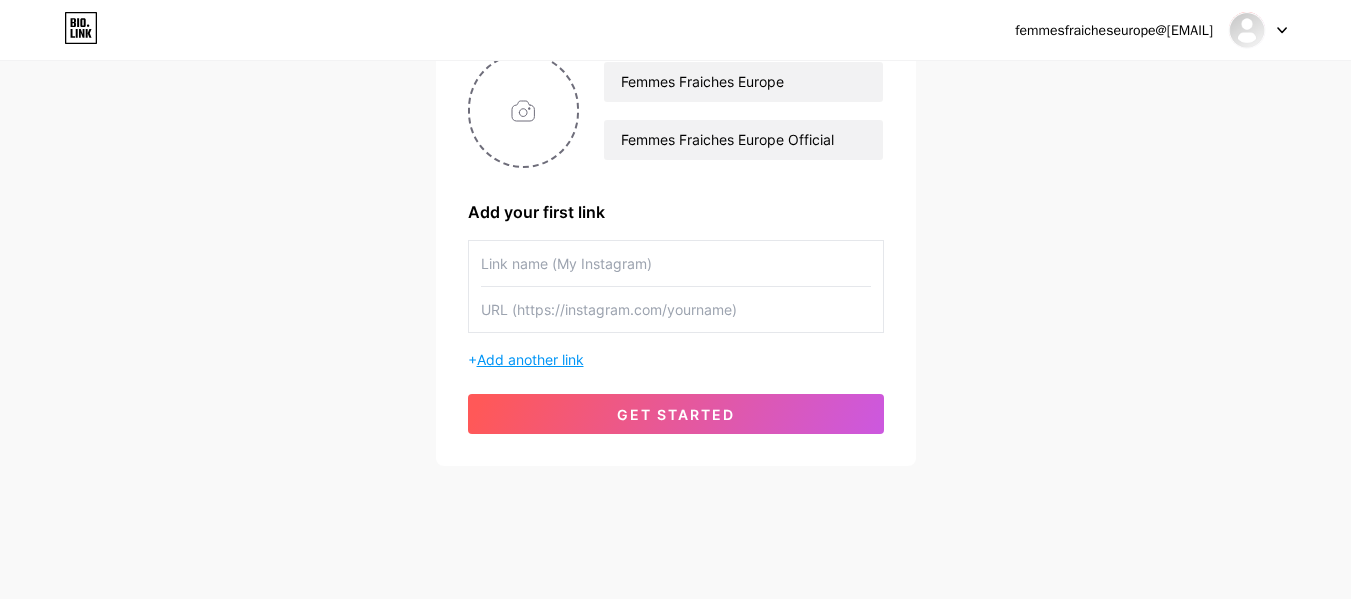 click on "Add another link" at bounding box center (530, 359) 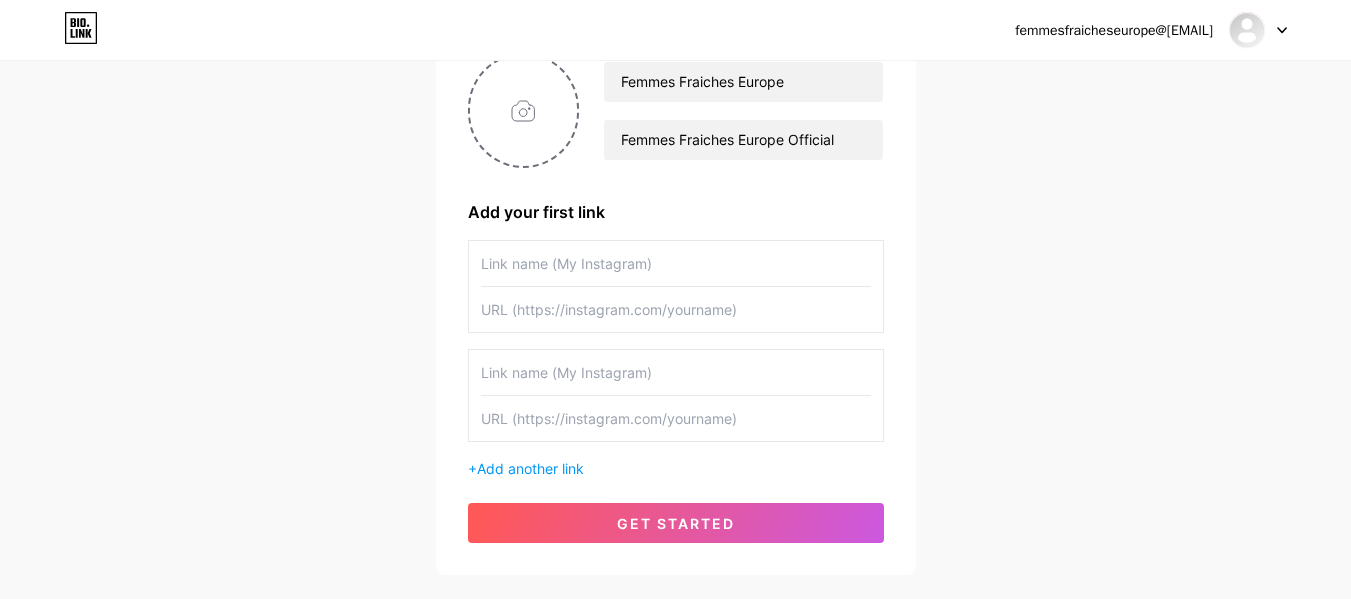click at bounding box center (676, 372) 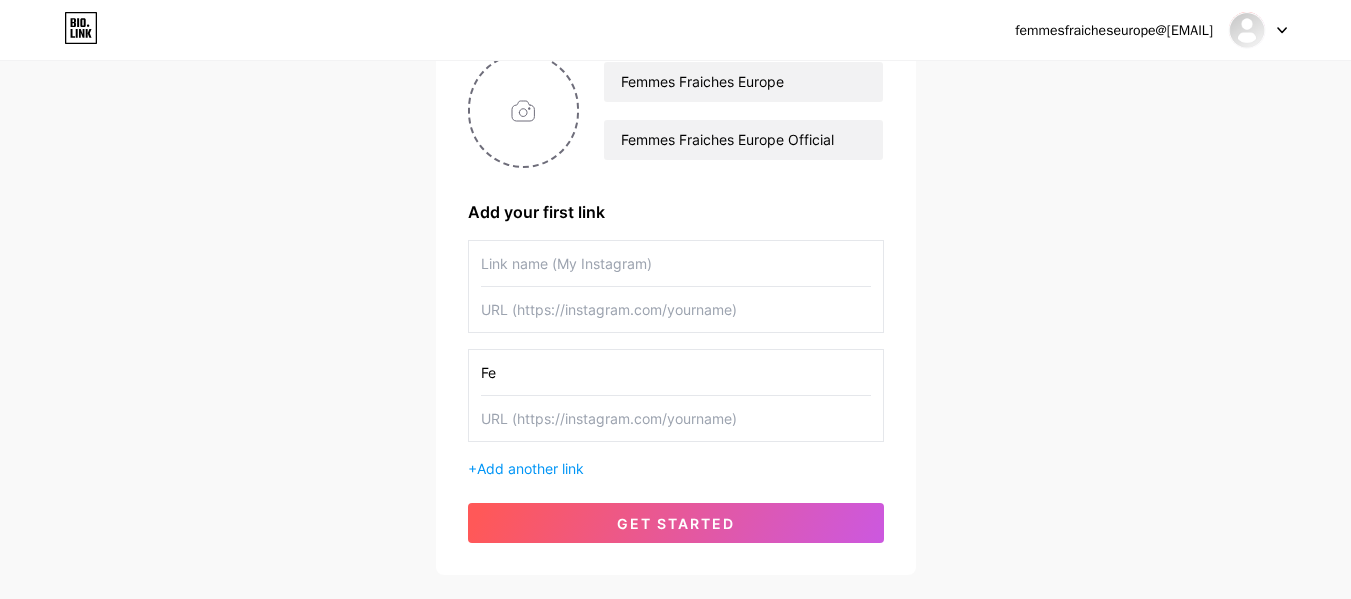 type on "F" 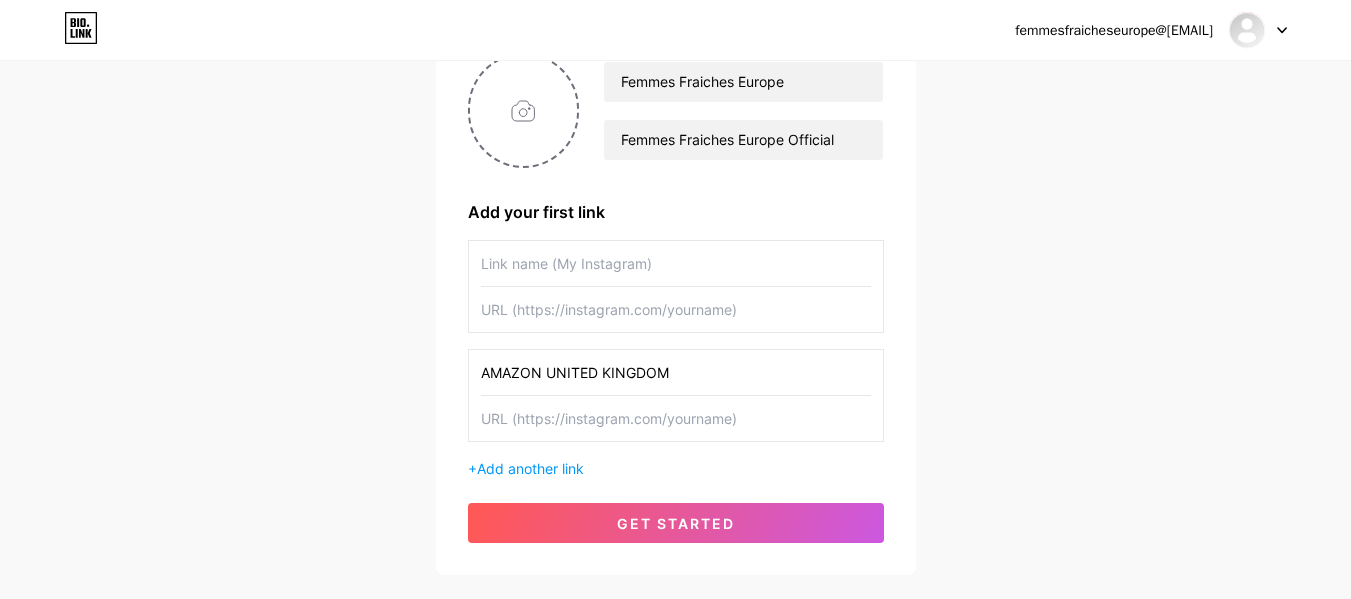 type on "AMAZON UNITED KINGDOM" 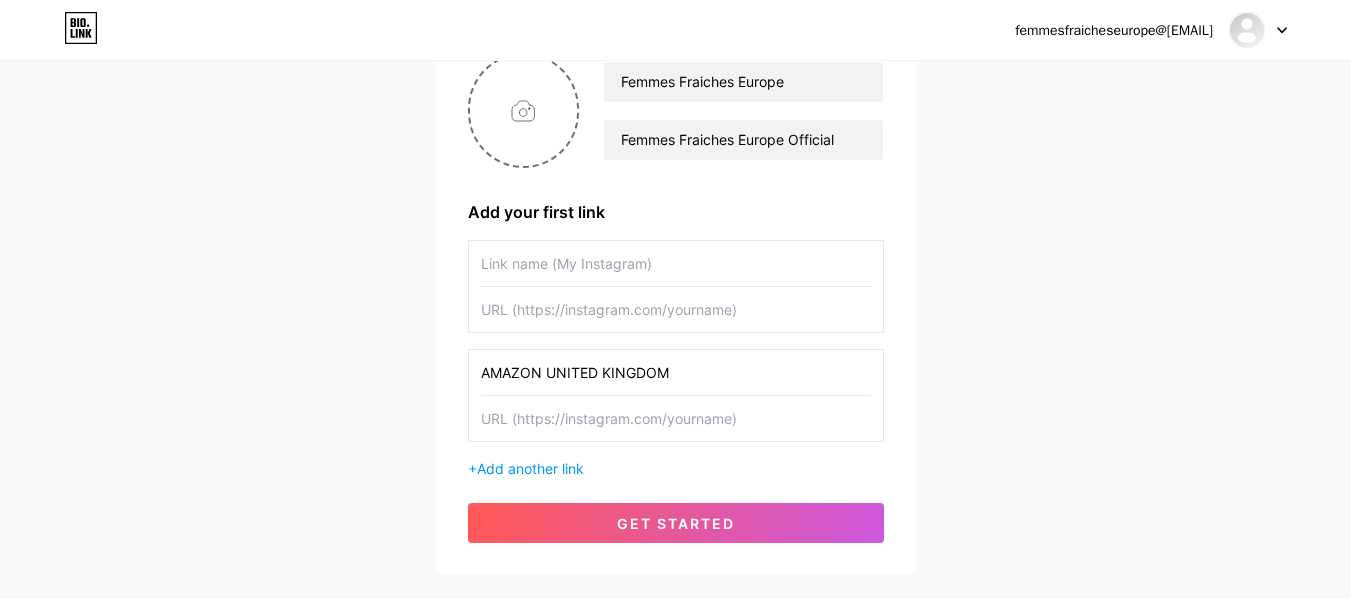 paste on "https://www.amazon.co.uk/stores/FemmesFraichesParis/page/7DB54F91-F941-44FE-AB0F-0FA74BC9F55C?ref_=cm_sw_r_ud_ast_store_50YF5K0VWYSWGDHRD2FA" 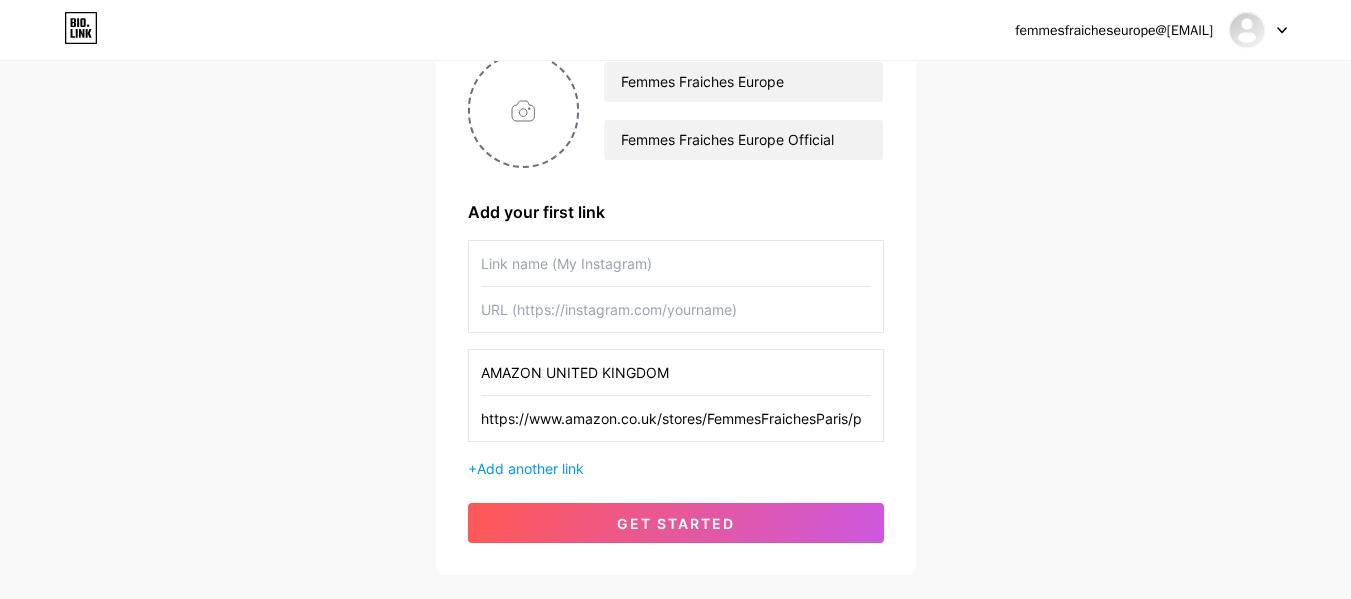 scroll, scrollTop: 0, scrollLeft: 0, axis: both 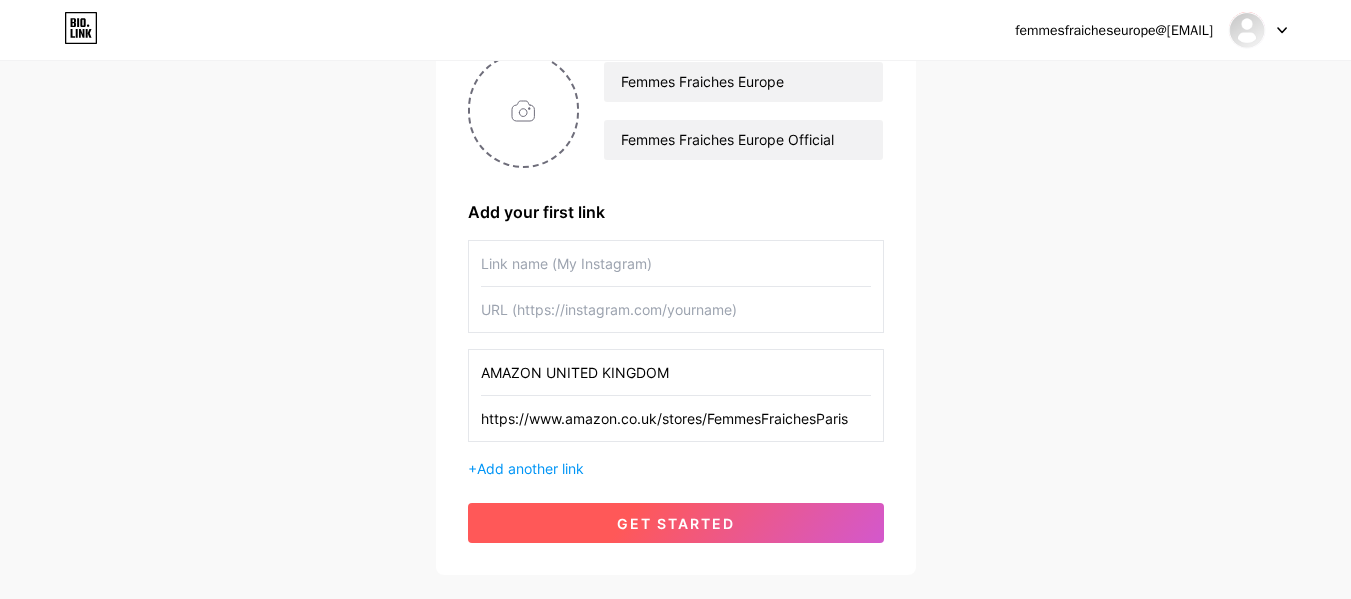 type on "https://www.amazon.co.uk/stores/FemmesFraichesParis" 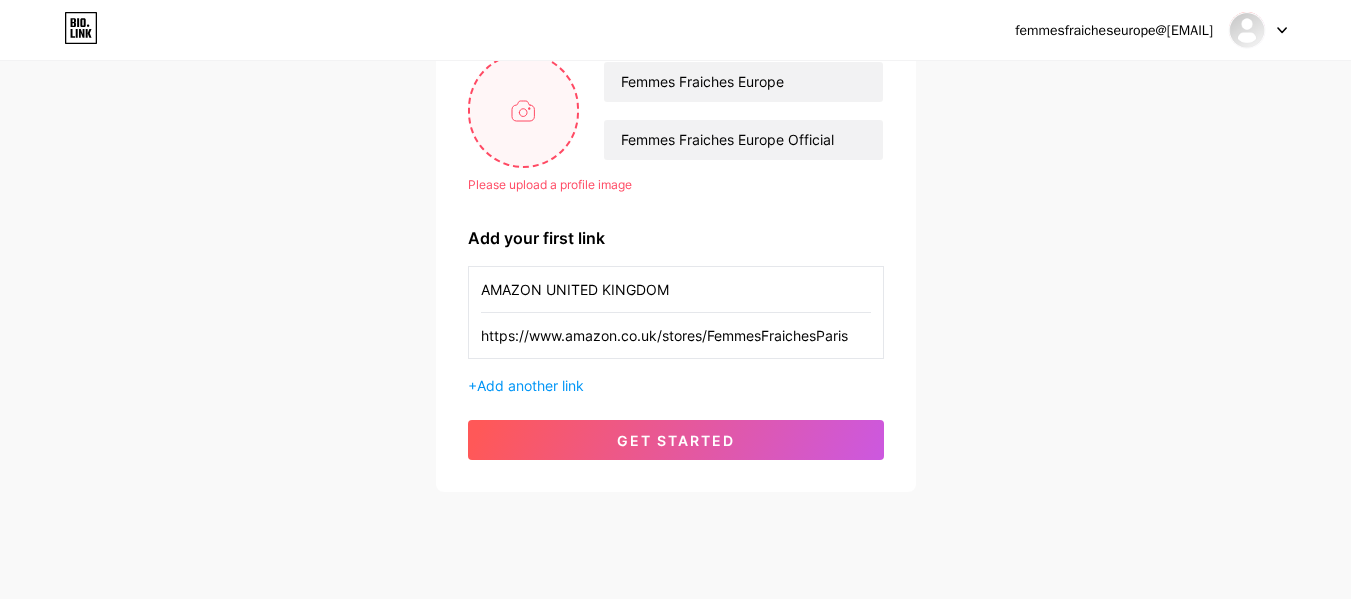 click at bounding box center (524, 110) 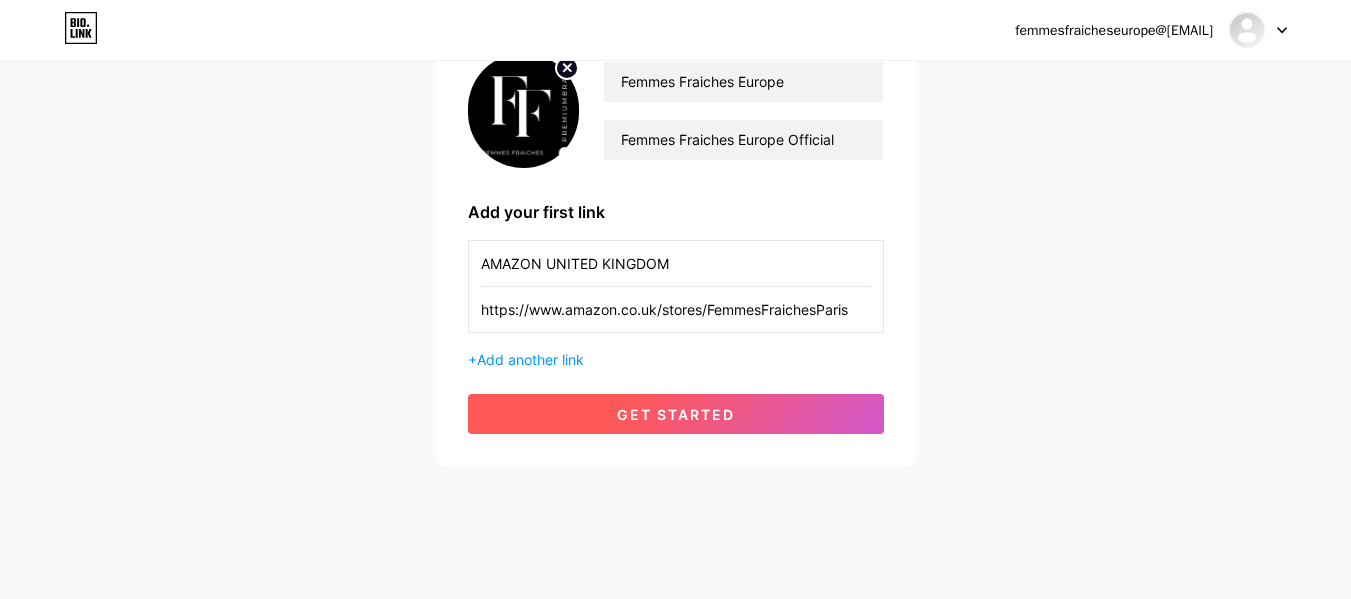 click on "get started" at bounding box center [676, 414] 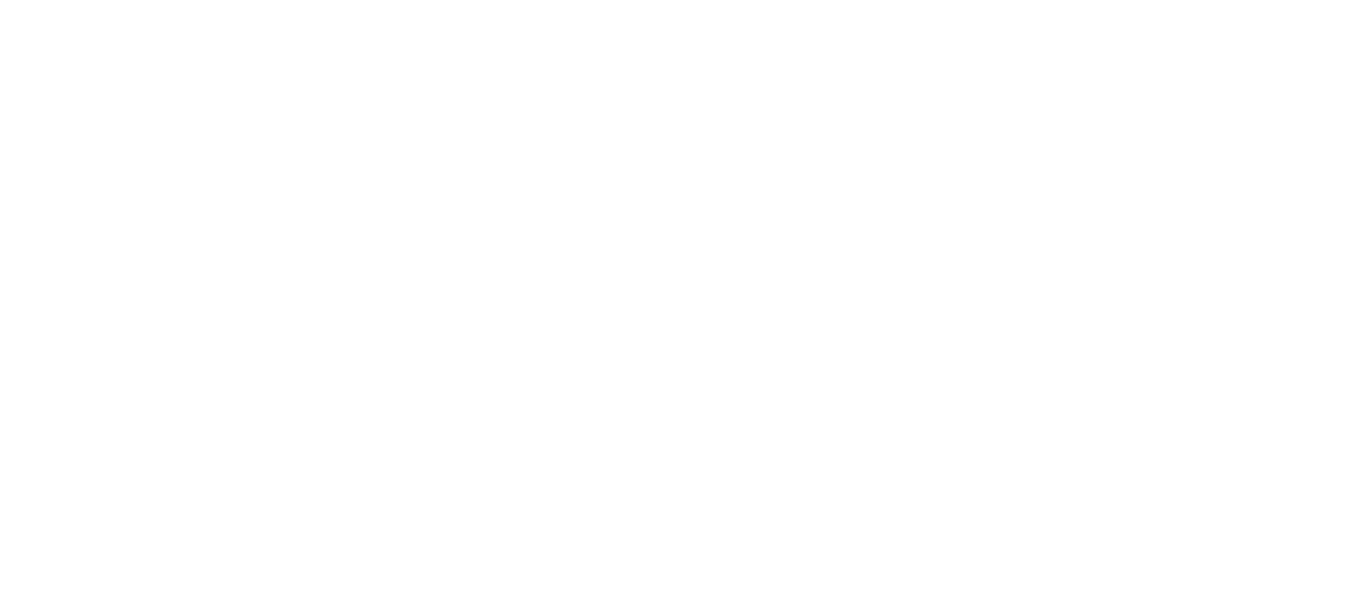 scroll, scrollTop: 0, scrollLeft: 0, axis: both 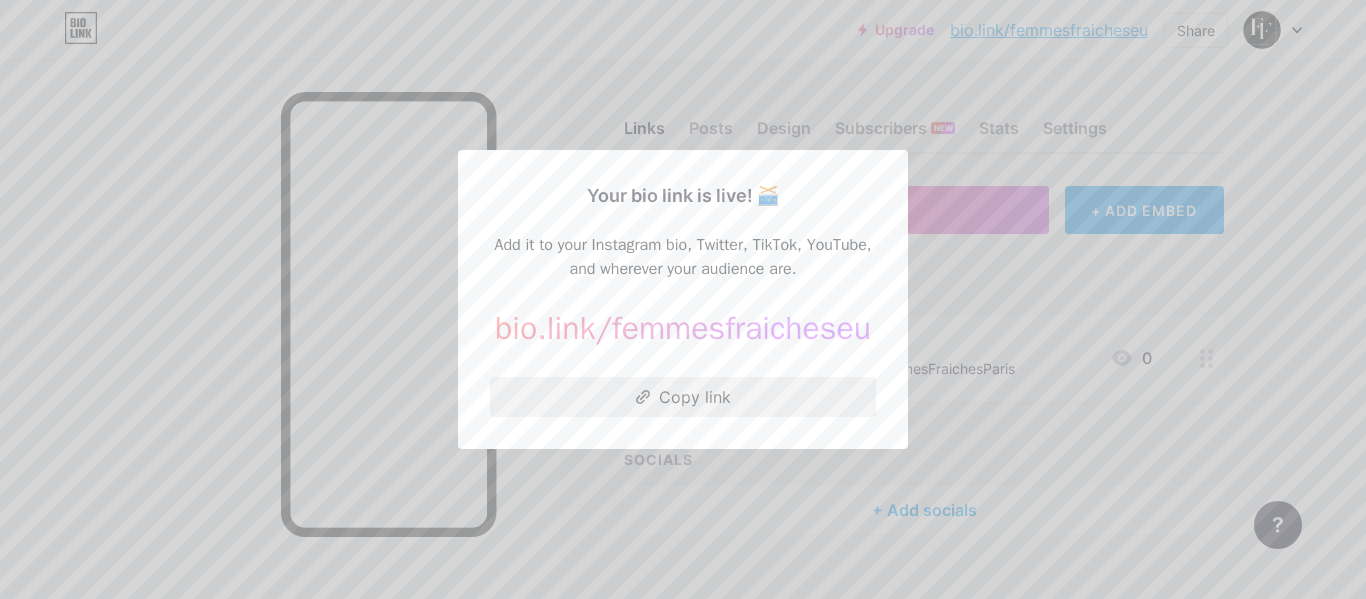 click on "Copy link" at bounding box center [683, 397] 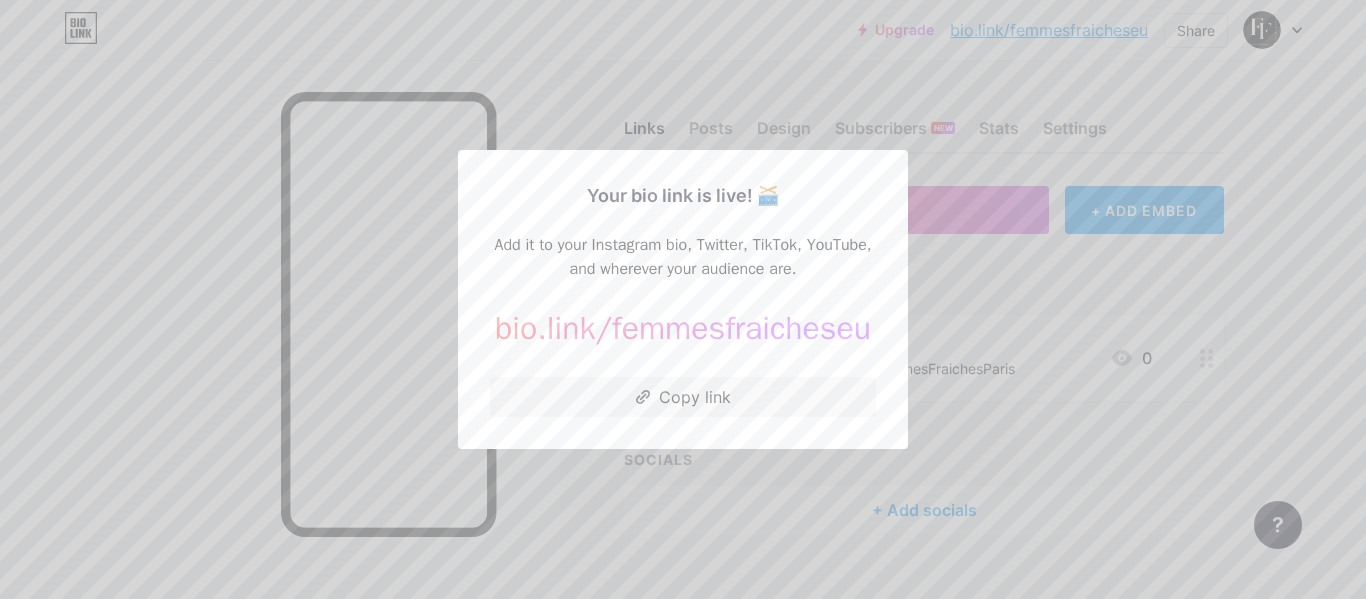 click at bounding box center [683, 299] 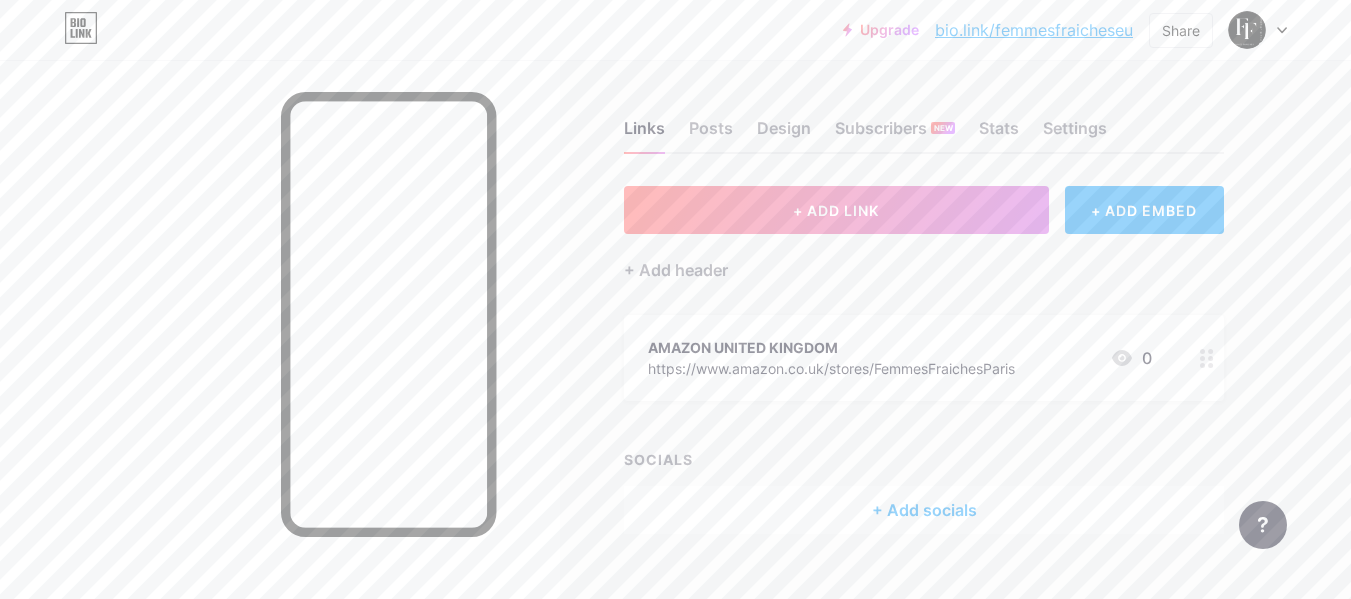 click on "AMAZON UNITED KINGDOM
https://www.amazon.co.uk/stores/FemmesFraichesParis
0" at bounding box center [900, 358] 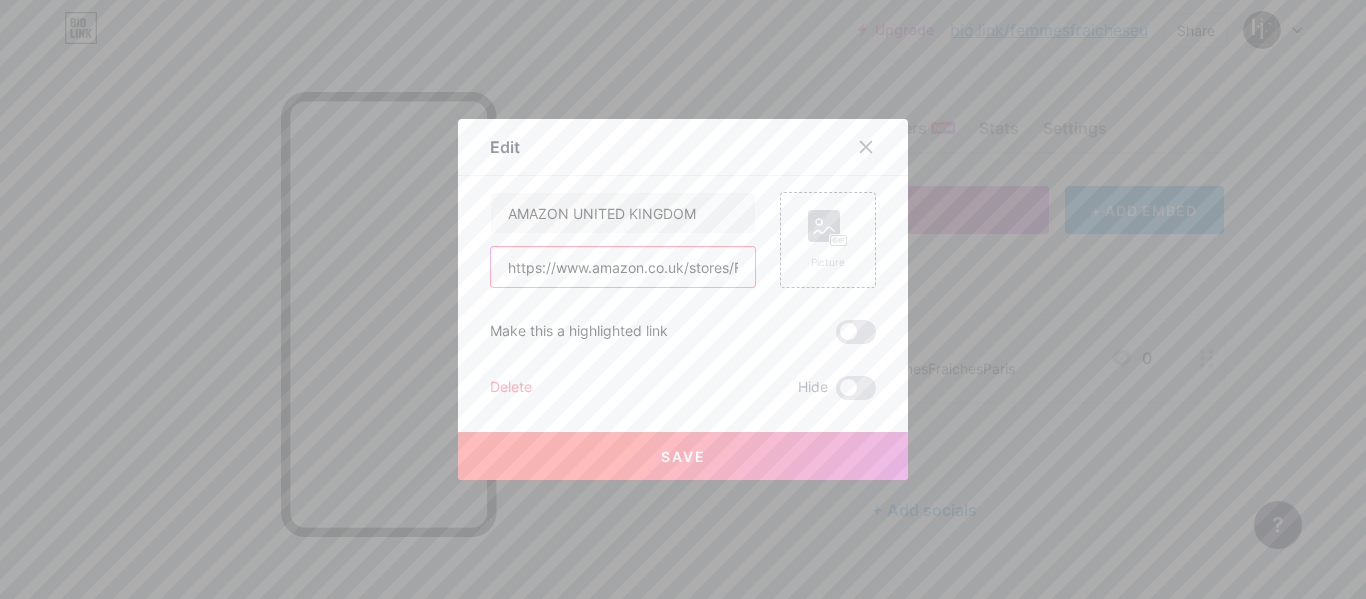 click on "https://www.amazon.co.uk/stores/FemmesFraichesParis" at bounding box center (623, 267) 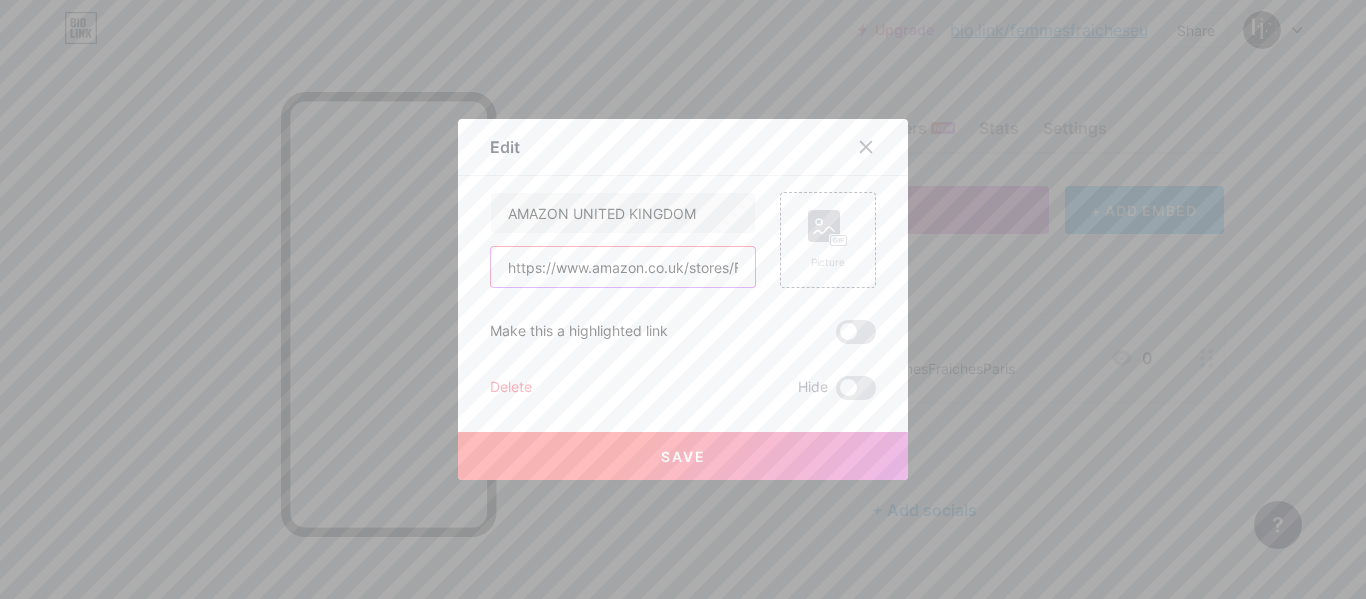 paste on "/page/7DB54F91-F941-44FE-AB0F-0FA74BC9F55C?ref_=cm_sw_r_ud_ast_store_50YF5K0VWYSWGDHRD2FA" 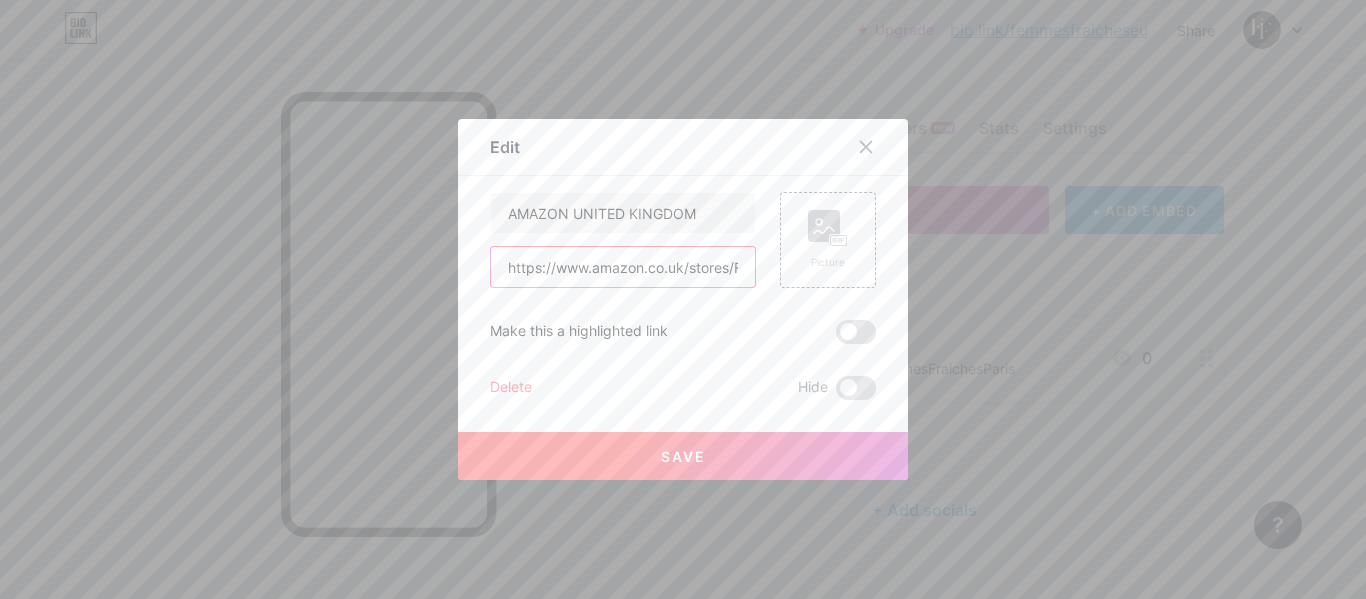 scroll, scrollTop: 0, scrollLeft: 869, axis: horizontal 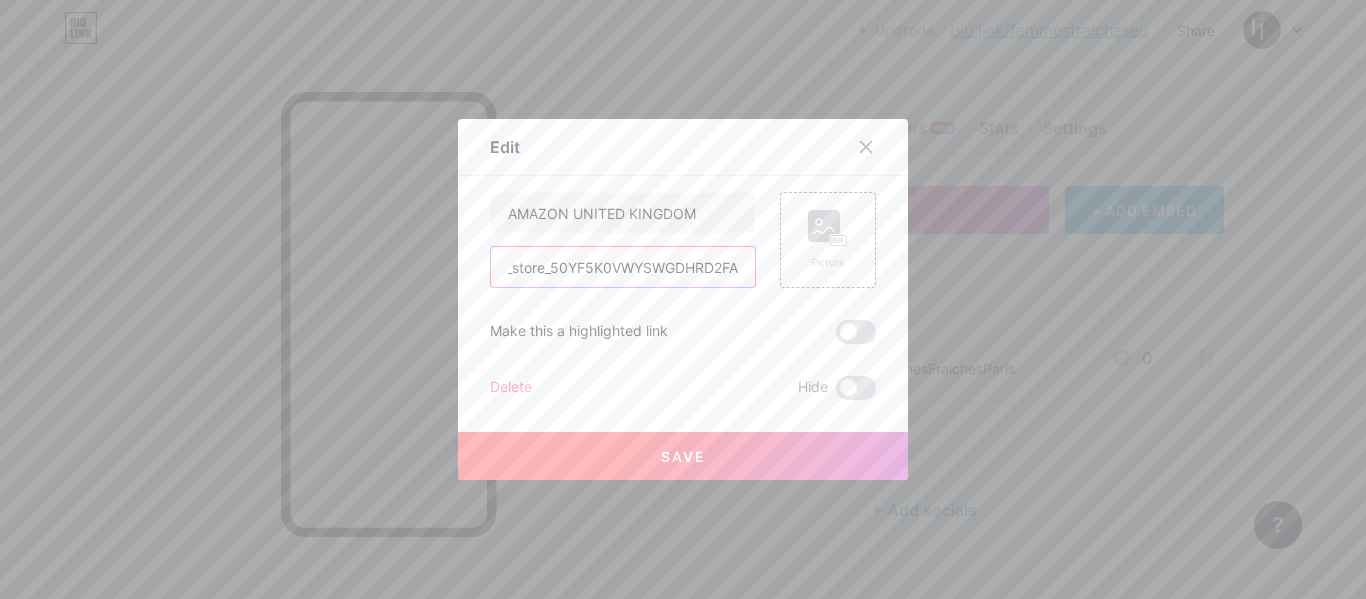 type on "https://www.amazon.co.uk/stores/FemmesFraichesParis/page/7DB54F91-F941-44FE-AB0F-0FA74BC9F55C?ref_=cm_sw_r_ud_ast_store_50YF5K0VWYSWGDHRD2FA" 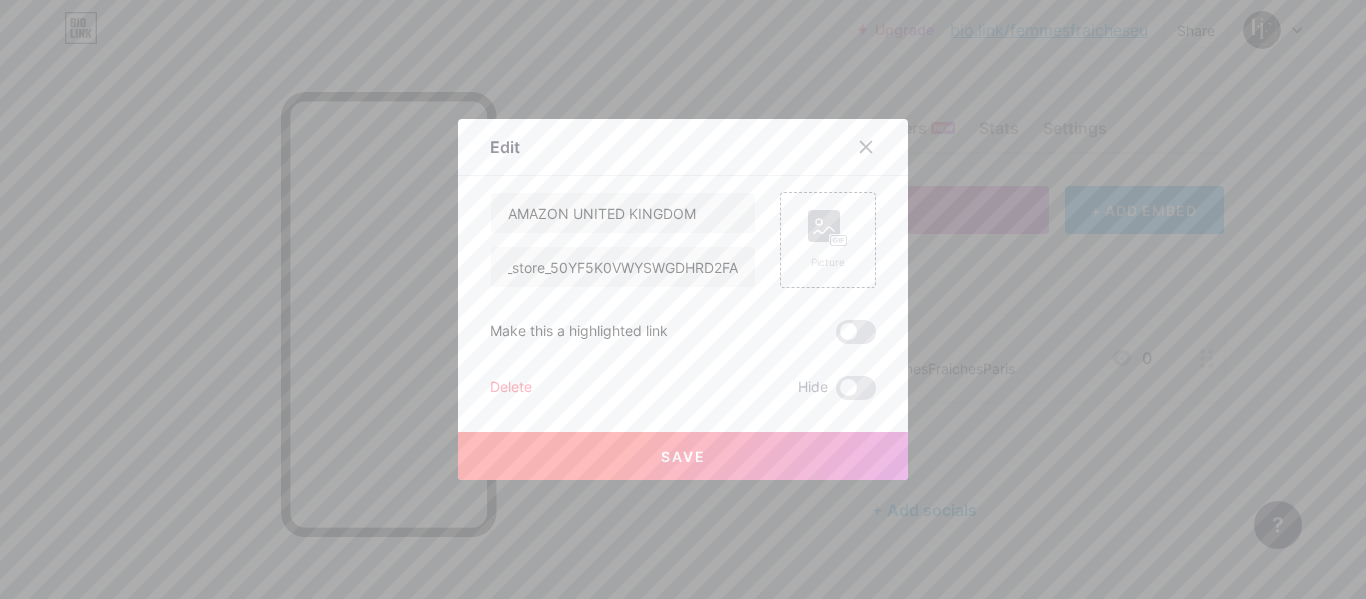 click on "Save" at bounding box center [683, 456] 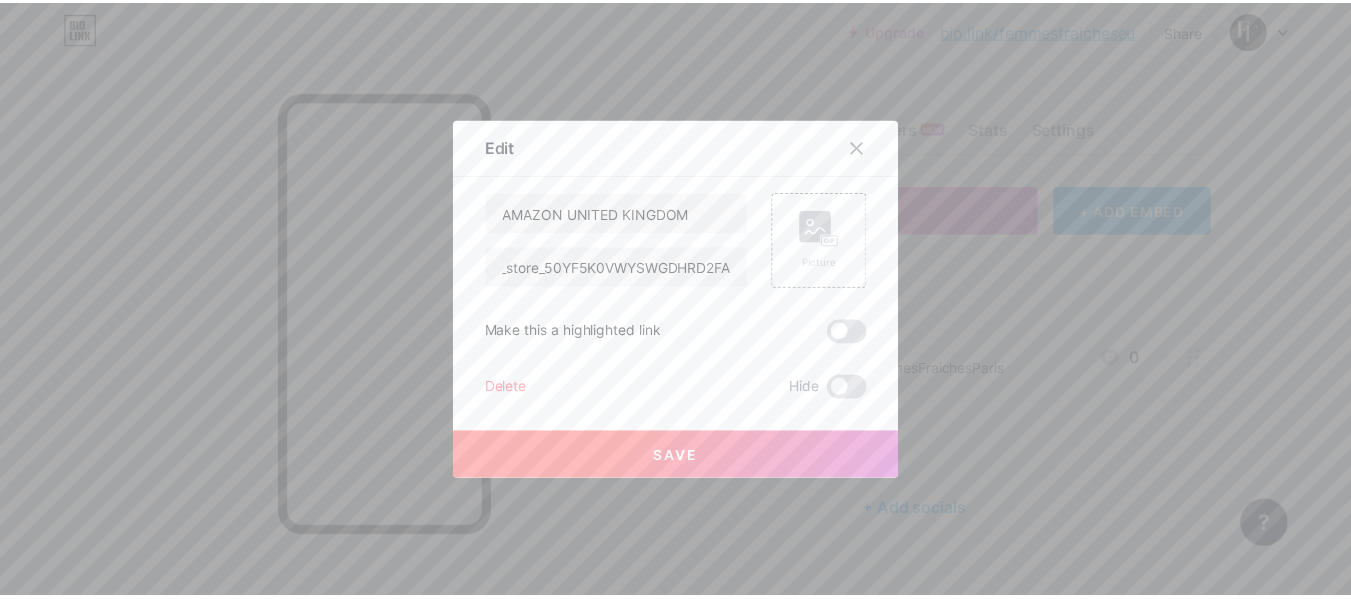 scroll, scrollTop: 0, scrollLeft: 0, axis: both 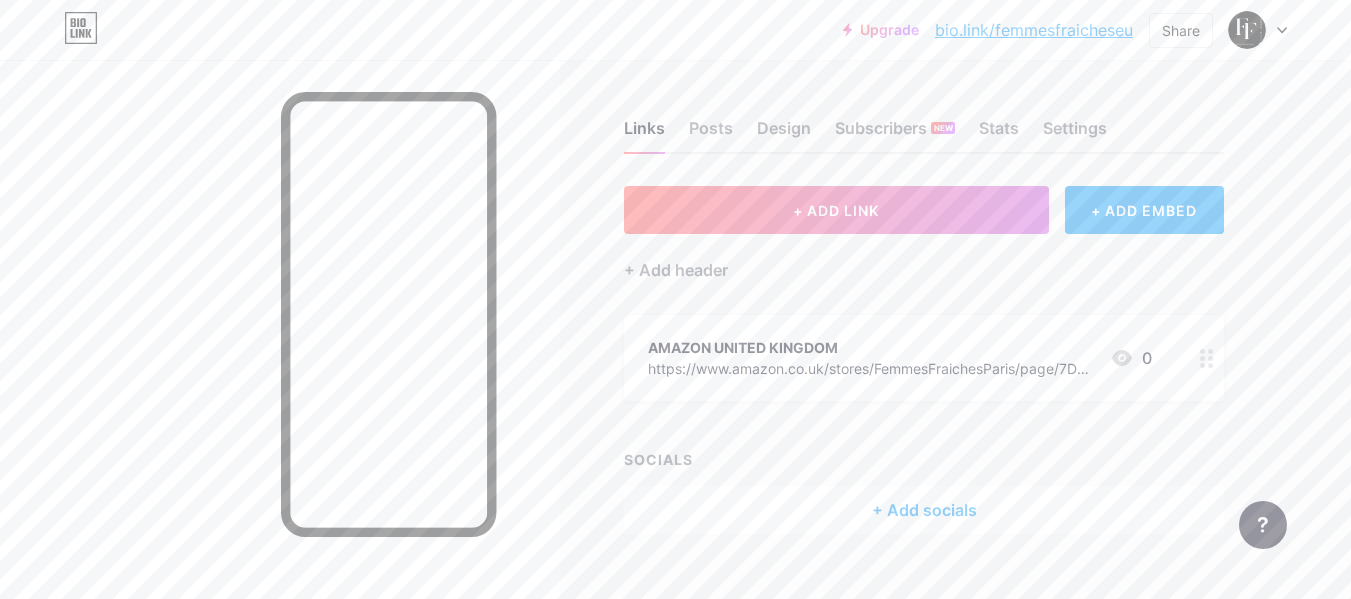click on "AMAZON UNITED KINGDOM
https://www.amazon.co.uk/stores/FemmesFraichesParis/page/7DB54F91-F941-44FE-AB0F-0FA74BC9F55C?ref_=cm_sw_r_ud_ast_store_50YF5K0VWYSWGDHRD2FA
0" at bounding box center [924, 358] 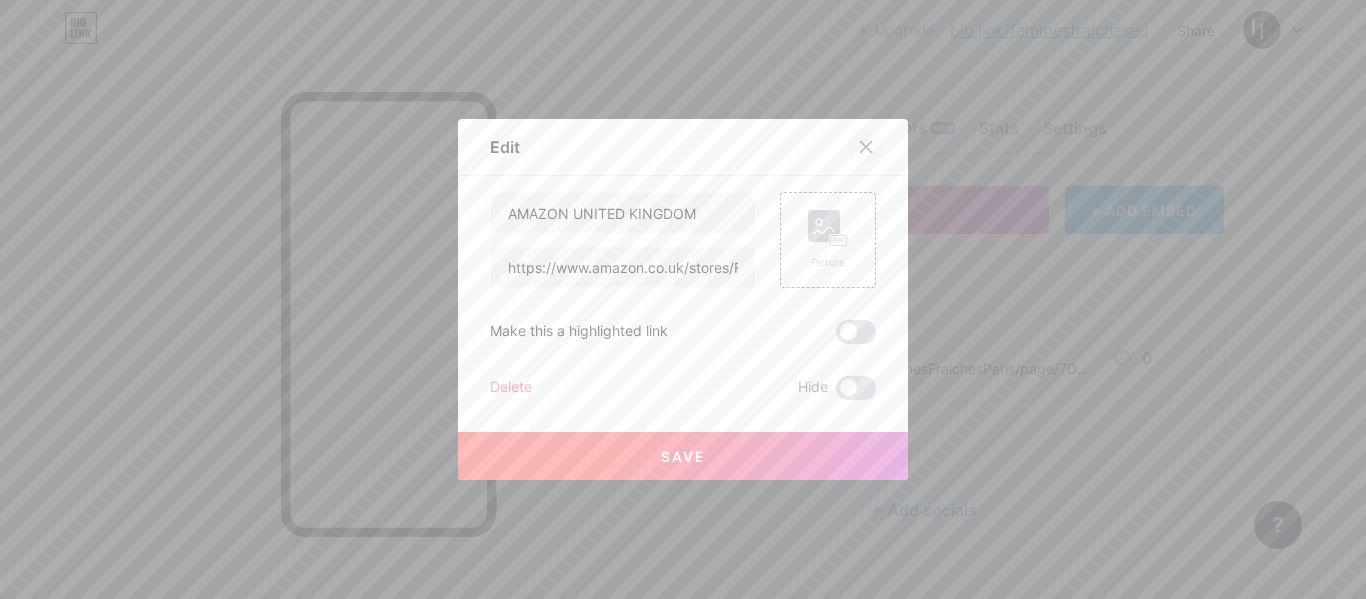 click 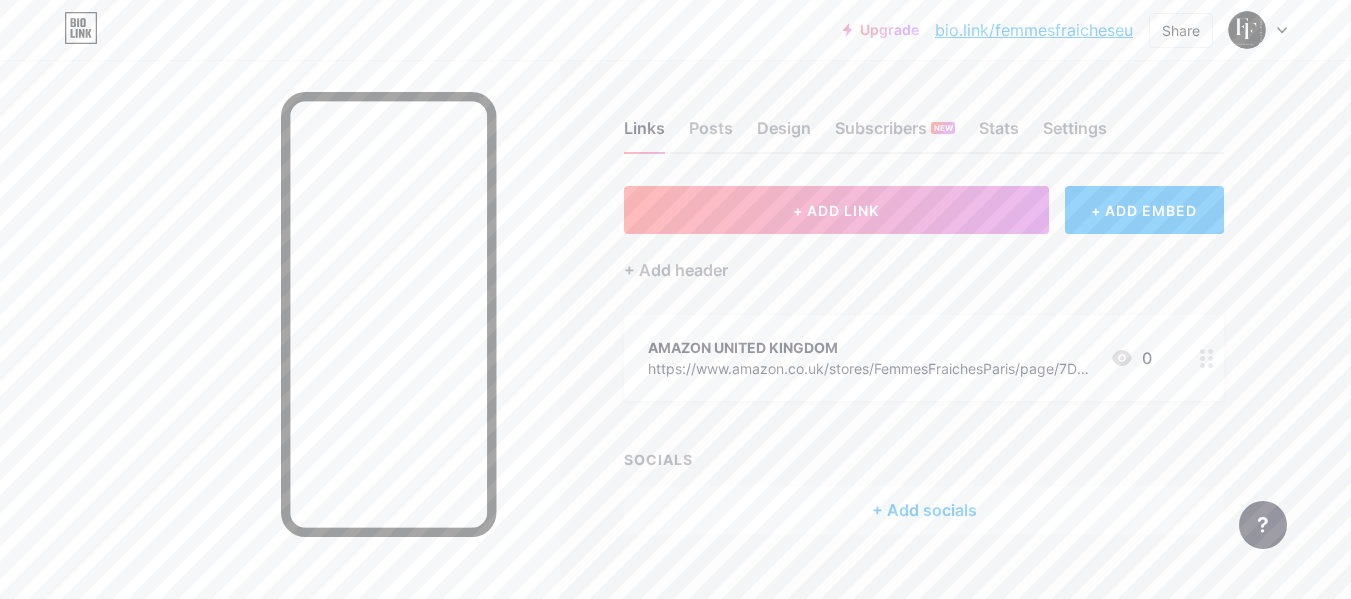 click on "AMAZON UNITED KINGDOM
https://www.amazon.co.uk/stores/FemmesFraichesParis/page/7DB54F91-F941-44FE-AB0F-0FA74BC9F55C?ref_=cm_sw_r_ud_ast_store_50YF5K0VWYSWGDHRD2FA
0" at bounding box center (924, 358) 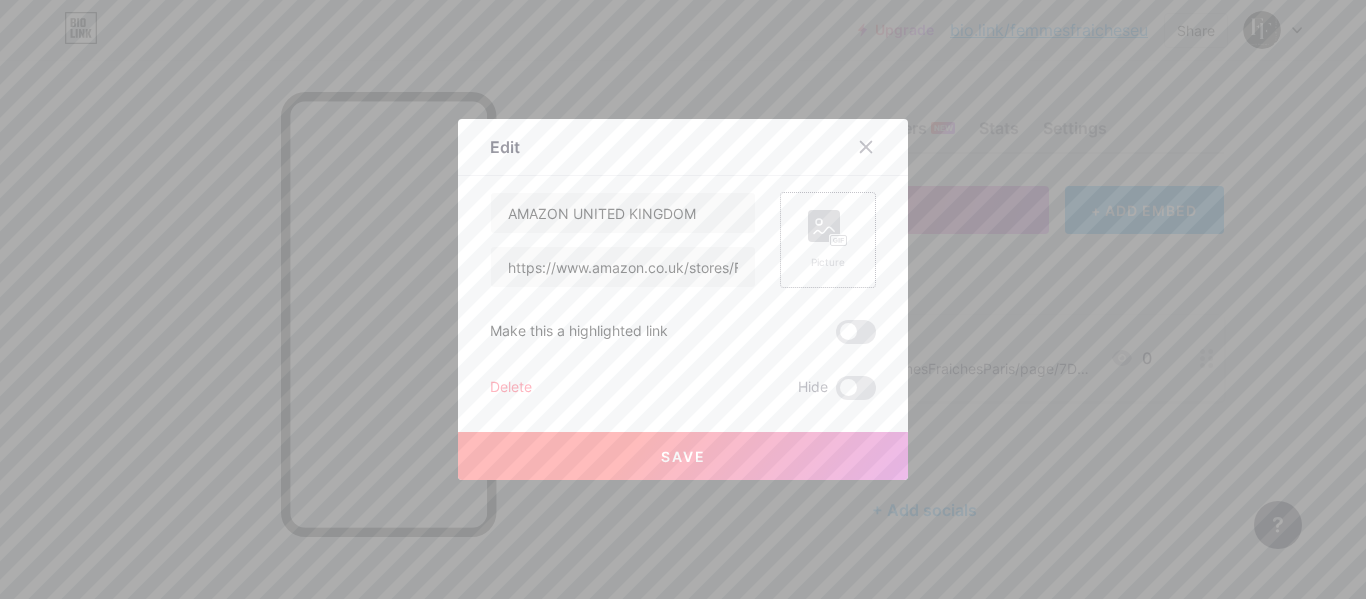 click 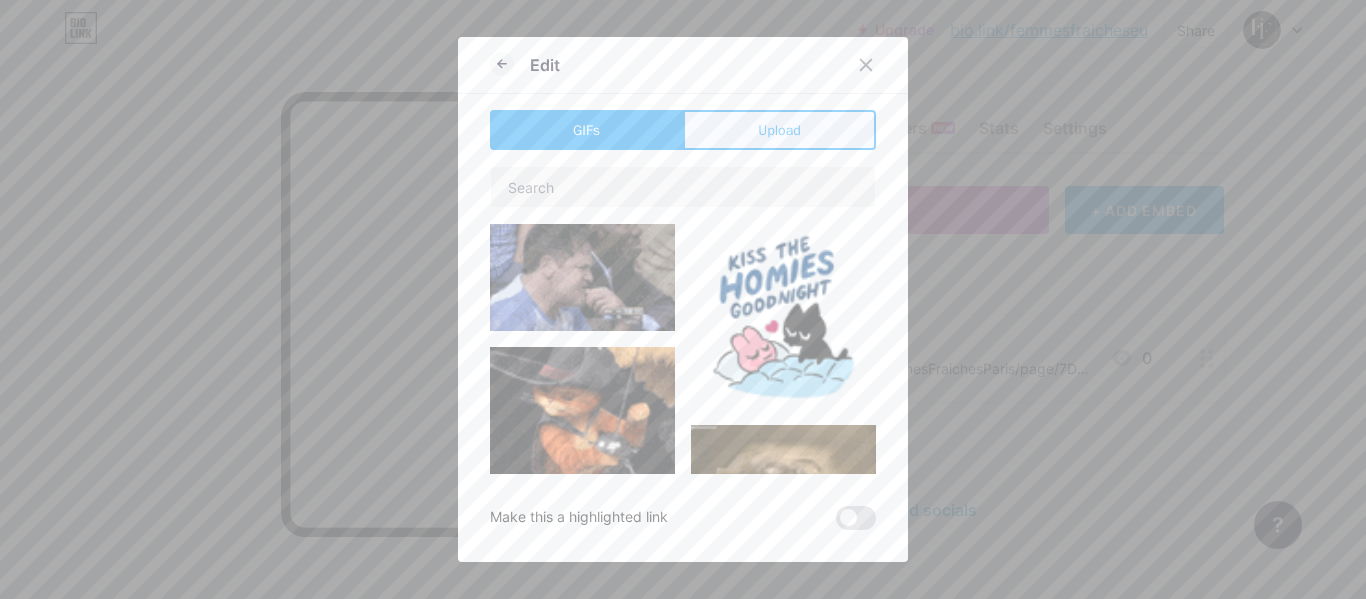 click on "Upload" at bounding box center (779, 130) 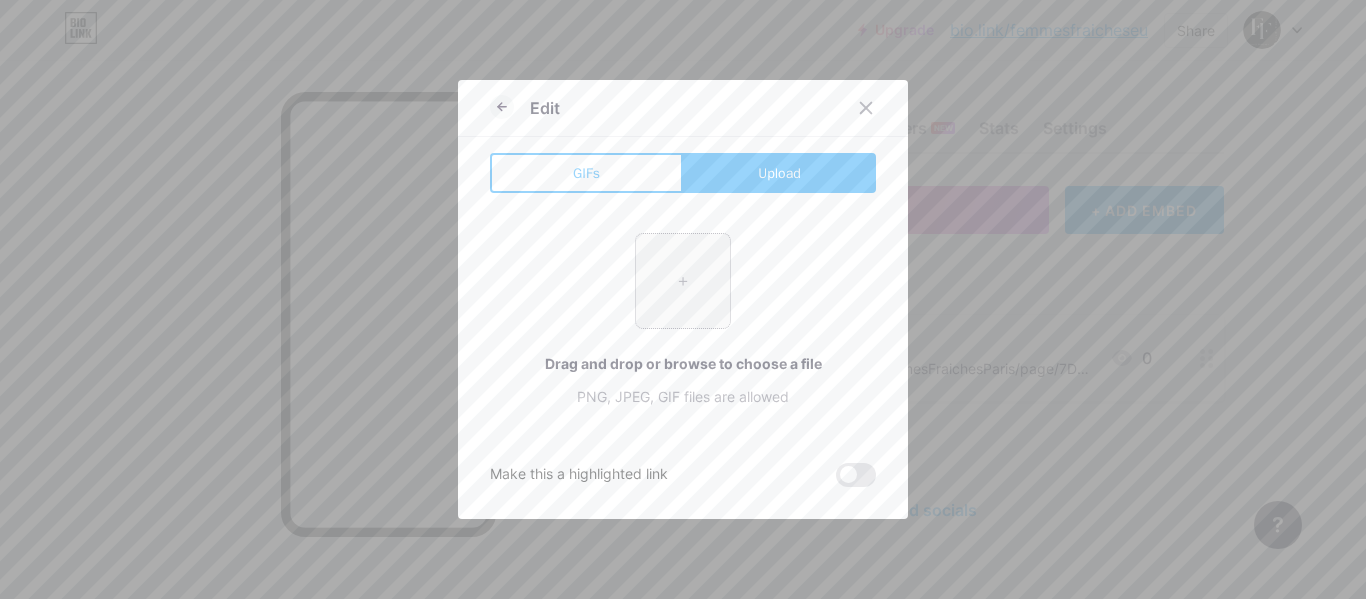 click at bounding box center (683, 281) 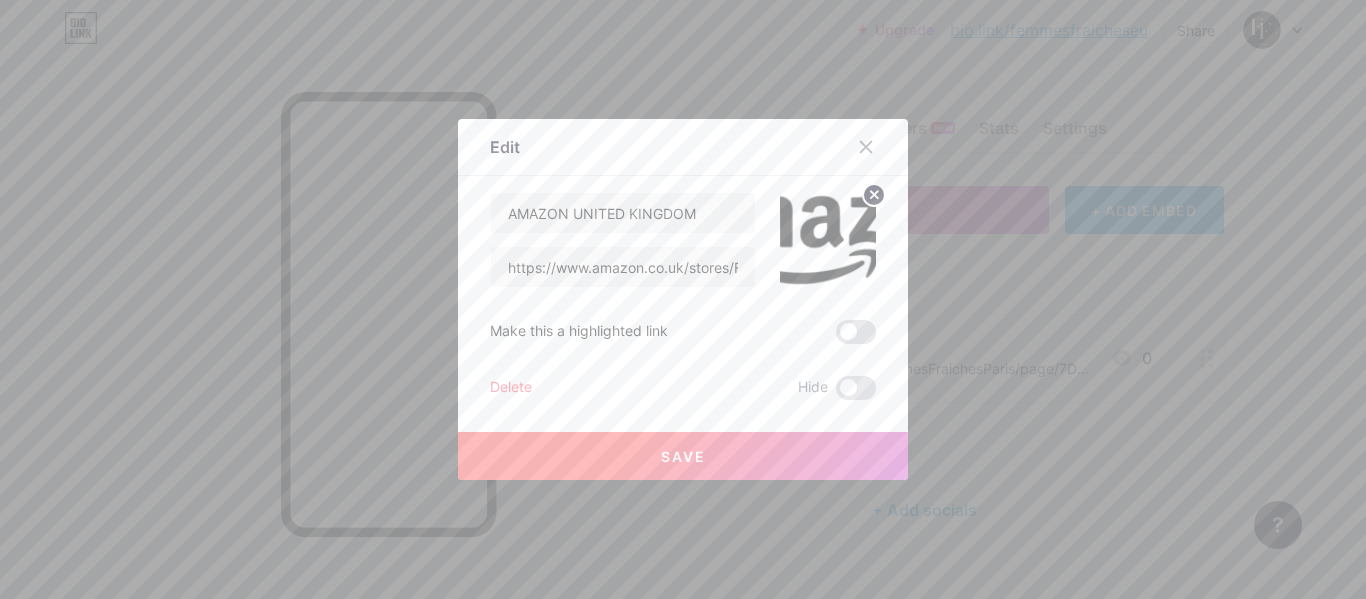 click at bounding box center (828, 240) 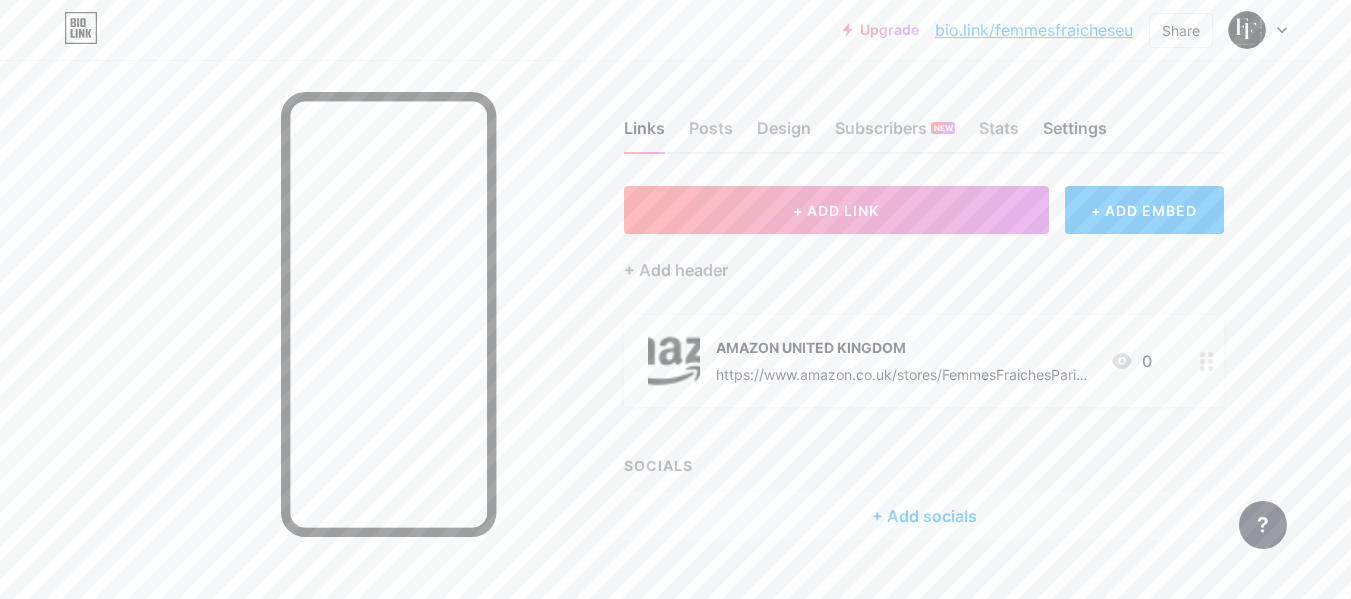 click on "Settings" at bounding box center (1075, 134) 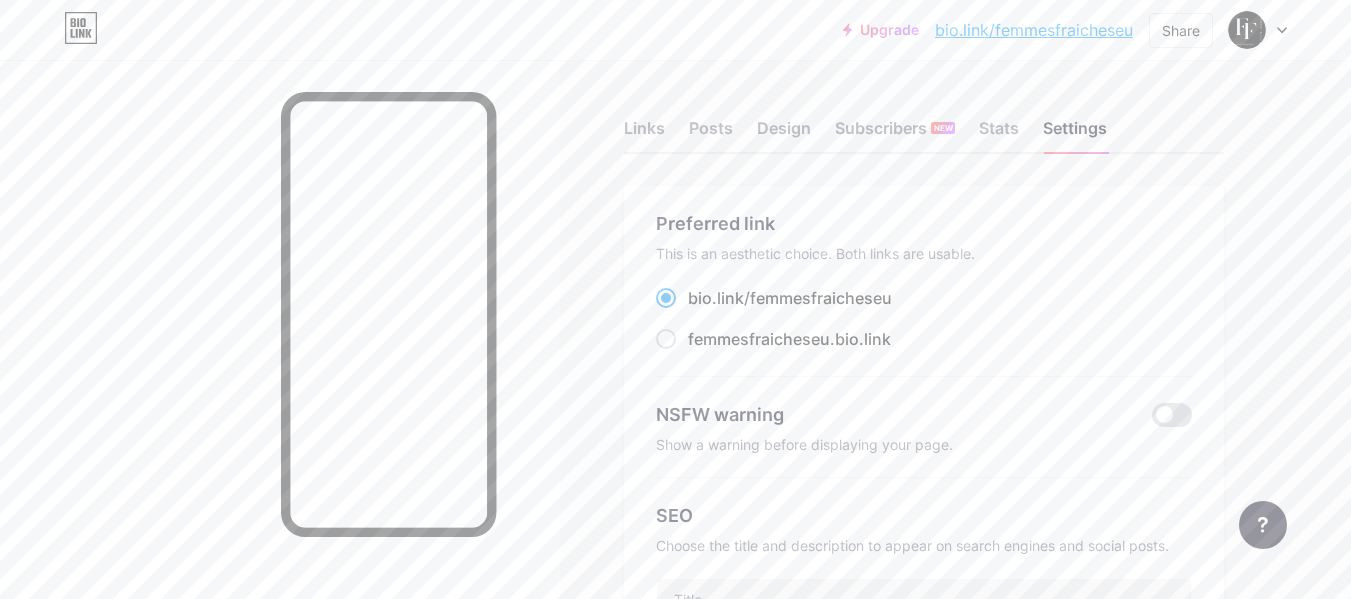 click on "Links
Posts
Design
Subscribers
NEW
Stats
Settings" at bounding box center [924, 119] 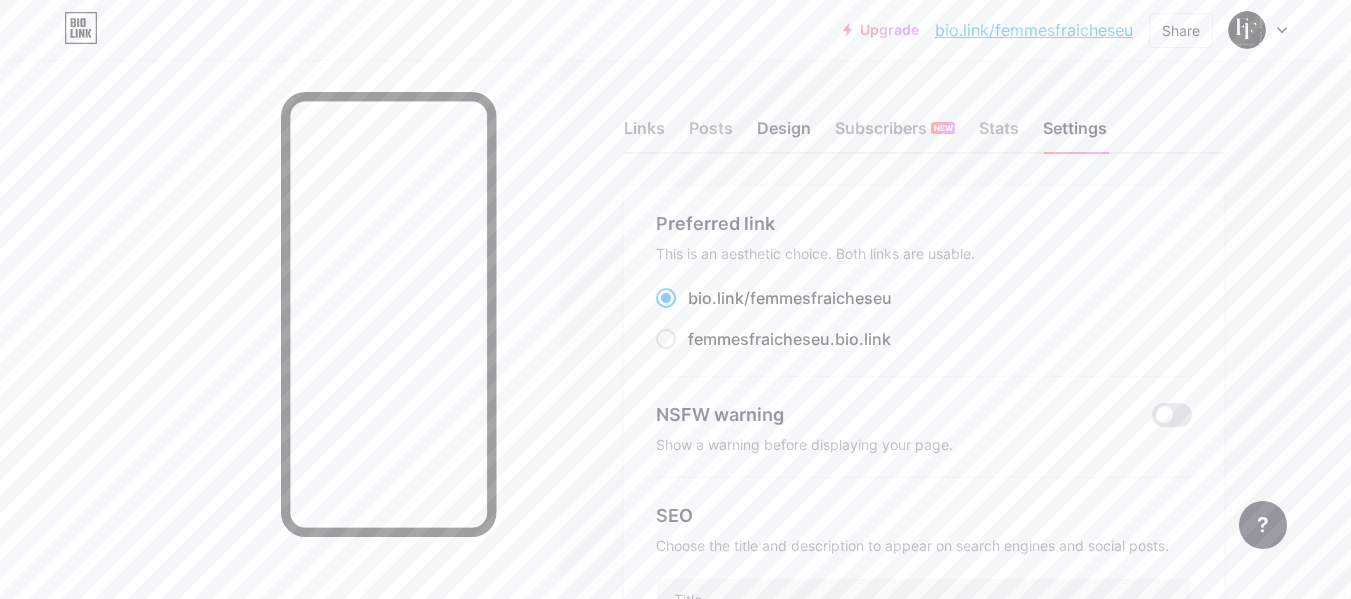 click on "Design" at bounding box center [784, 134] 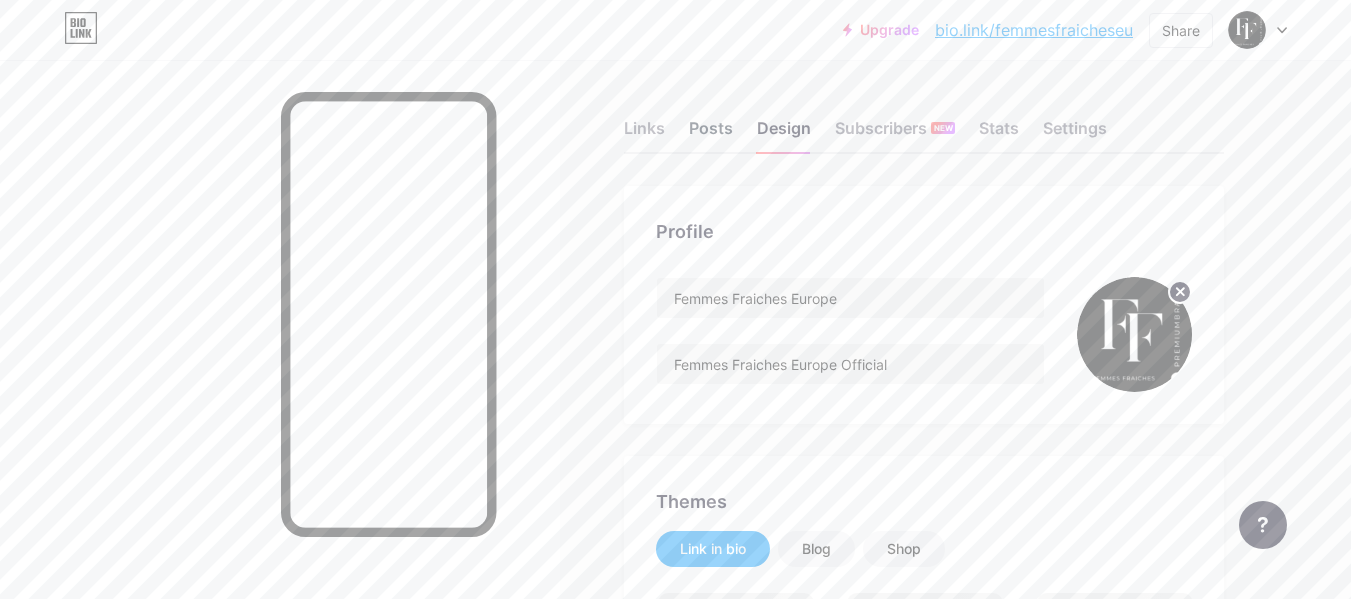 click on "Posts" at bounding box center (711, 134) 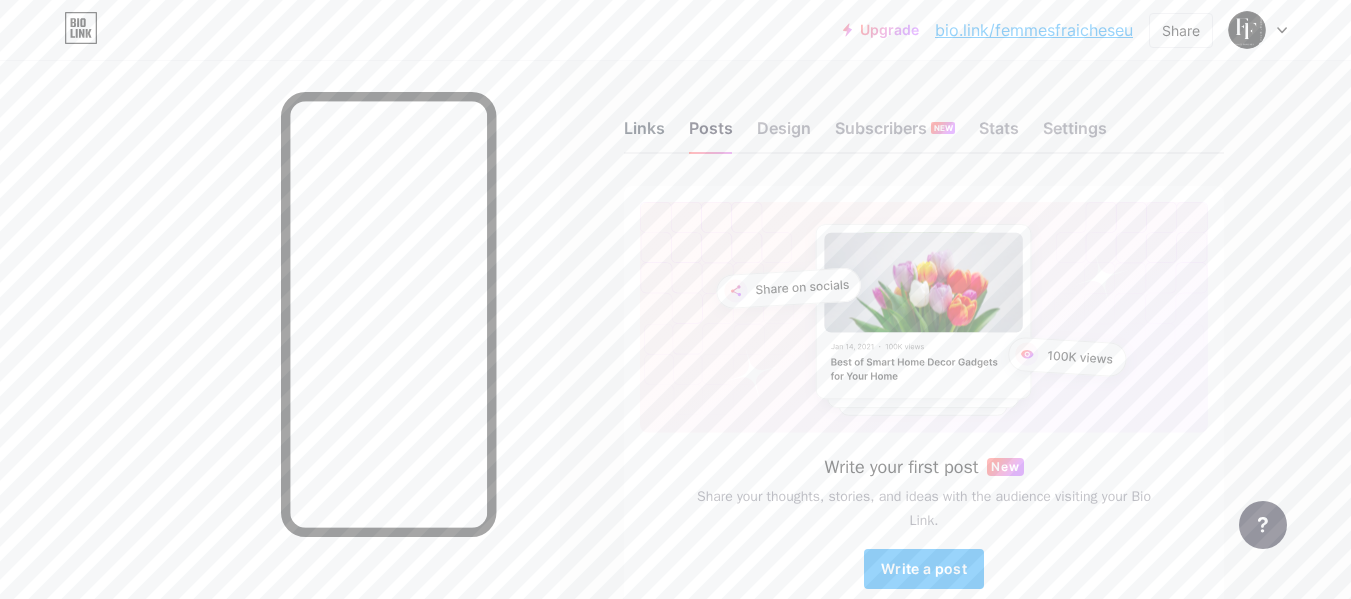 click on "Links" at bounding box center (644, 134) 